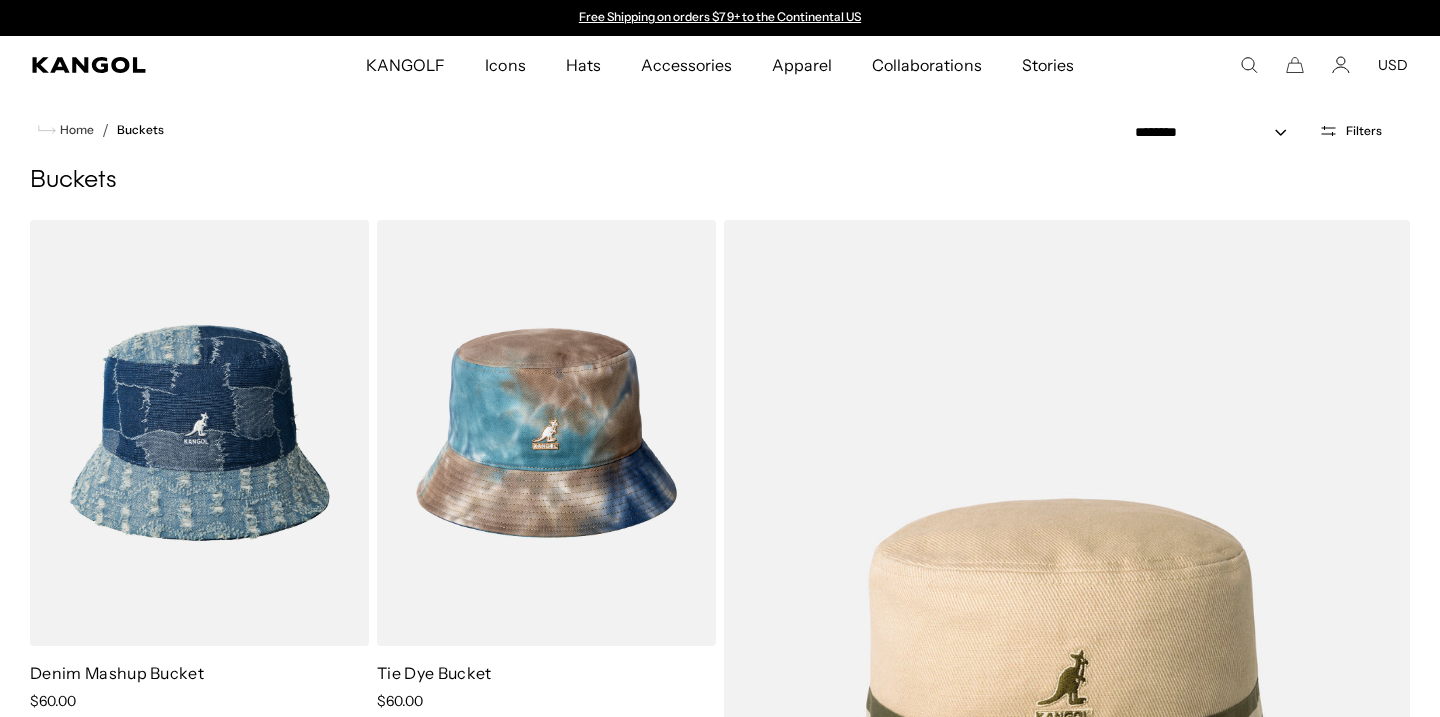 scroll, scrollTop: 0, scrollLeft: 0, axis: both 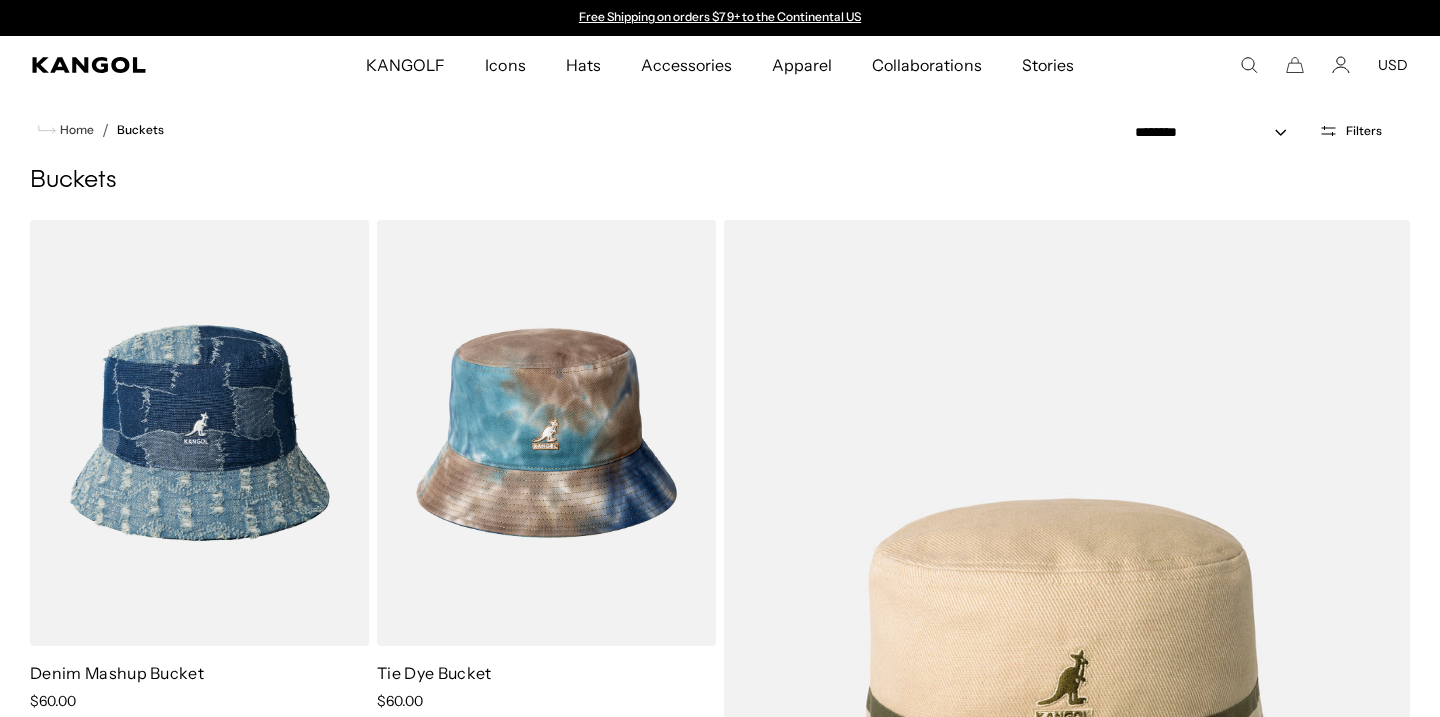 click 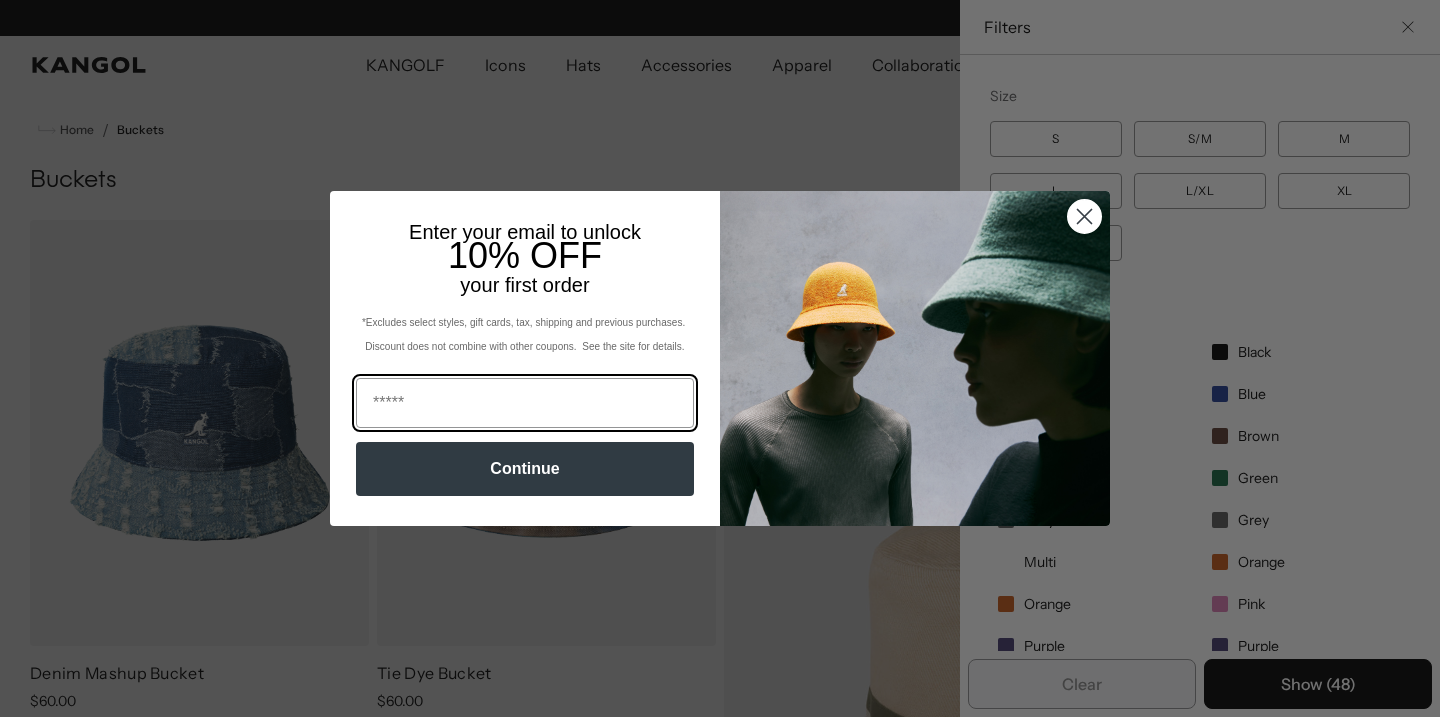 scroll, scrollTop: 0, scrollLeft: 412, axis: horizontal 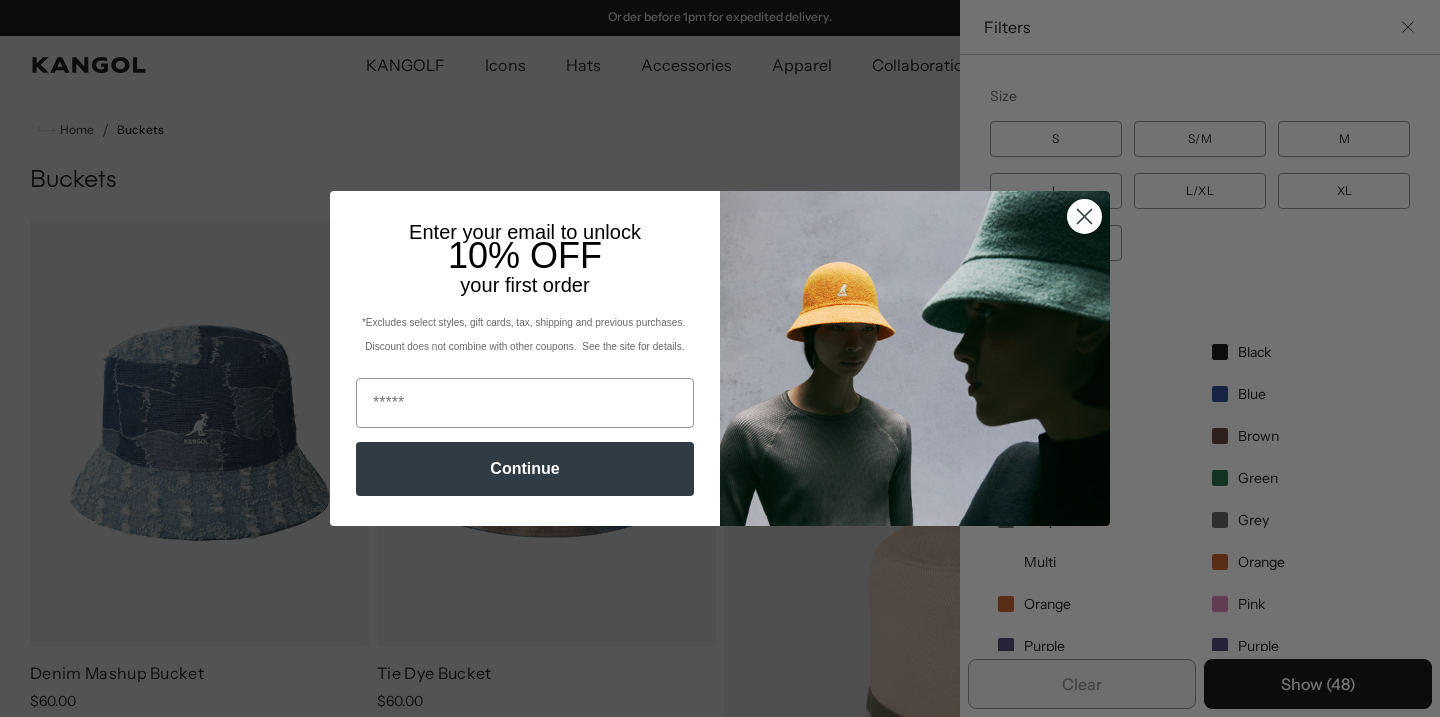 click 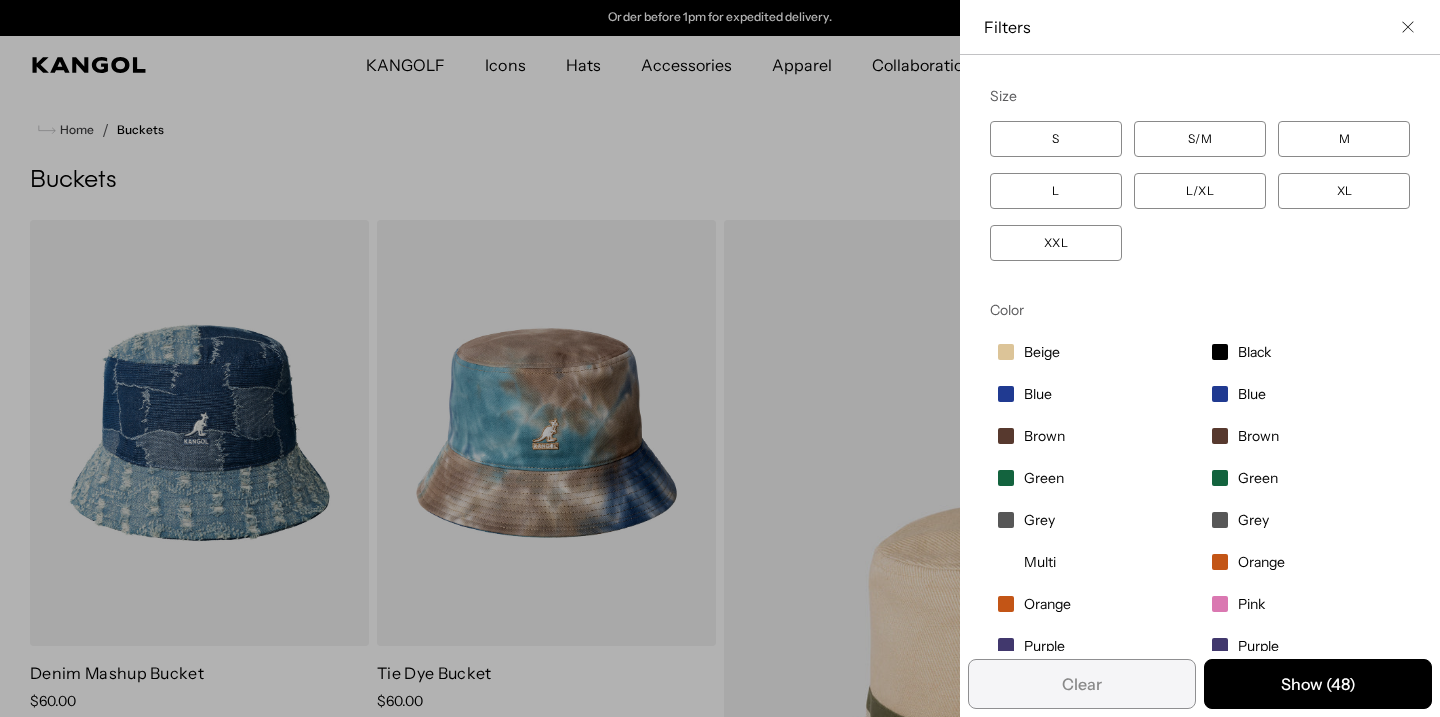 scroll, scrollTop: 0, scrollLeft: 0, axis: both 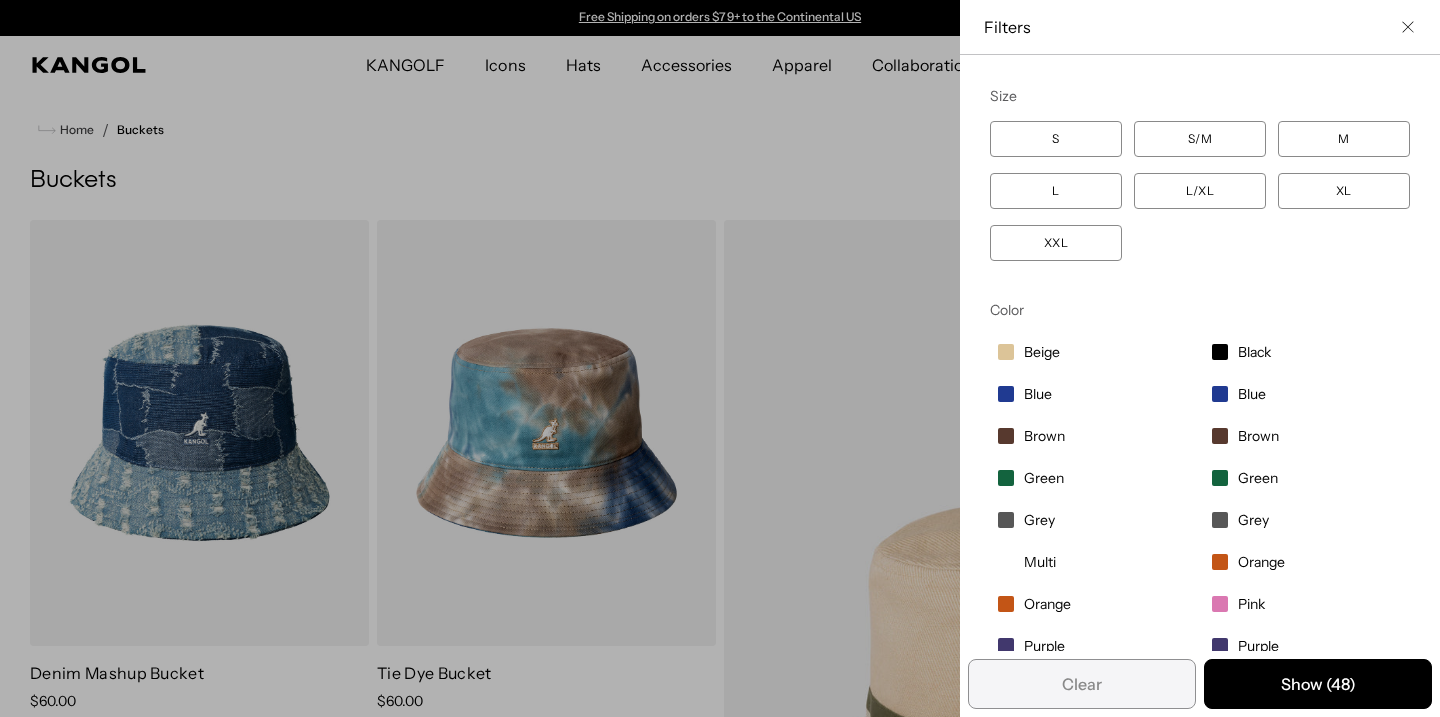 click on "Blue" at bounding box center [1307, 394] 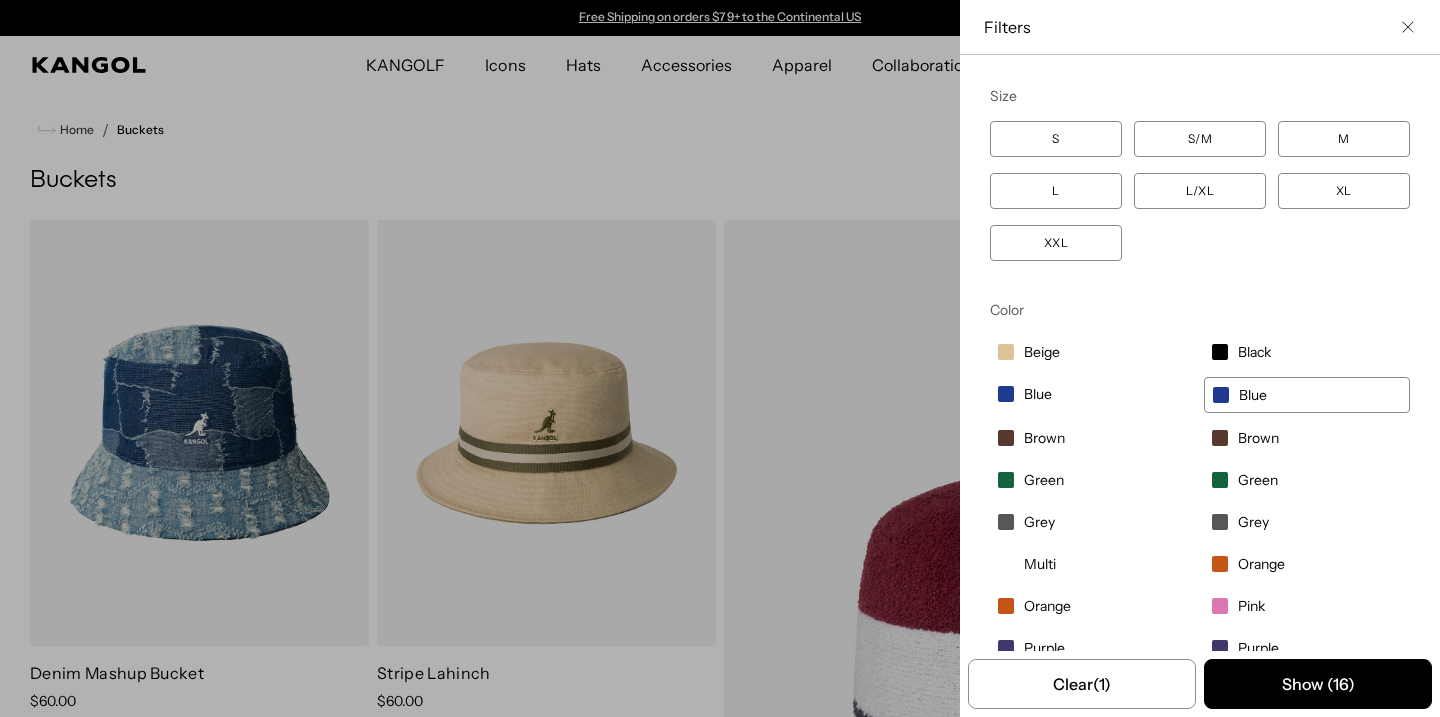 click on "Blue" at bounding box center (1093, 394) 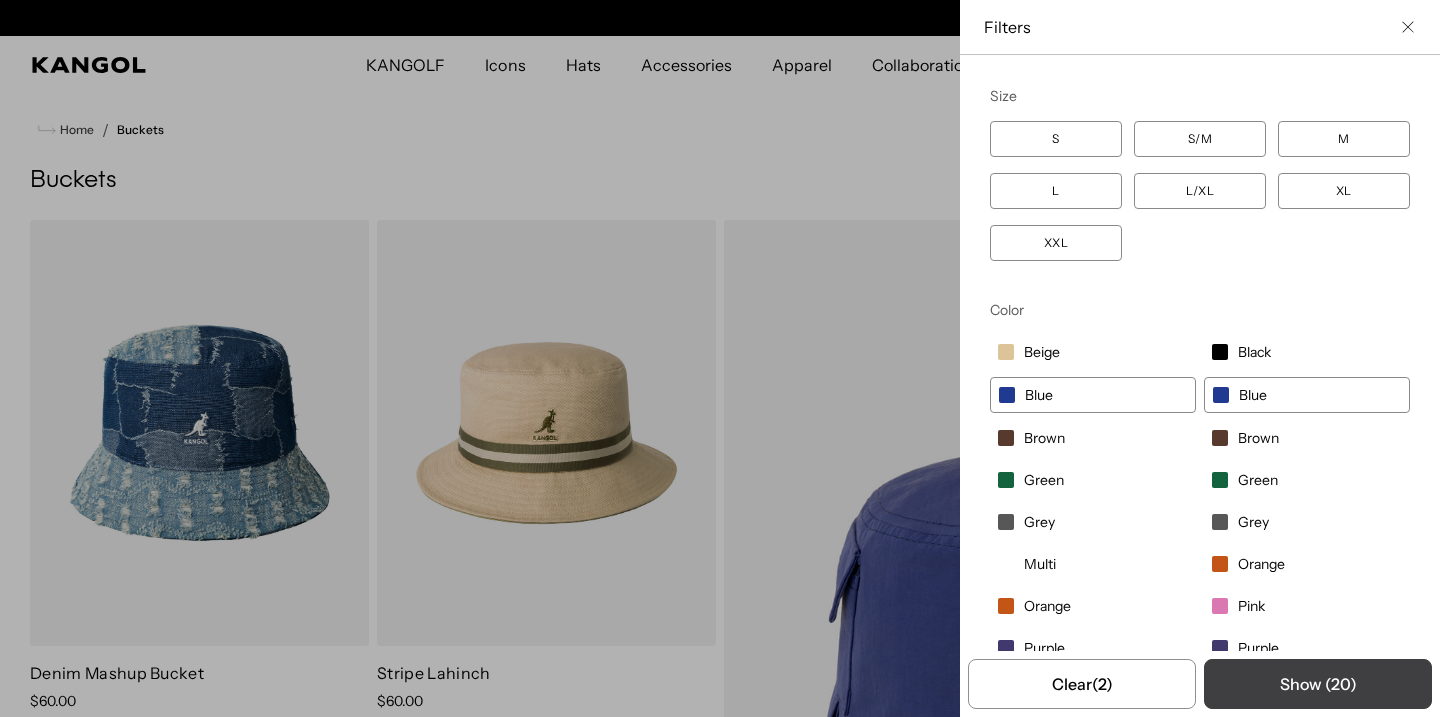 scroll, scrollTop: 0, scrollLeft: 412, axis: horizontal 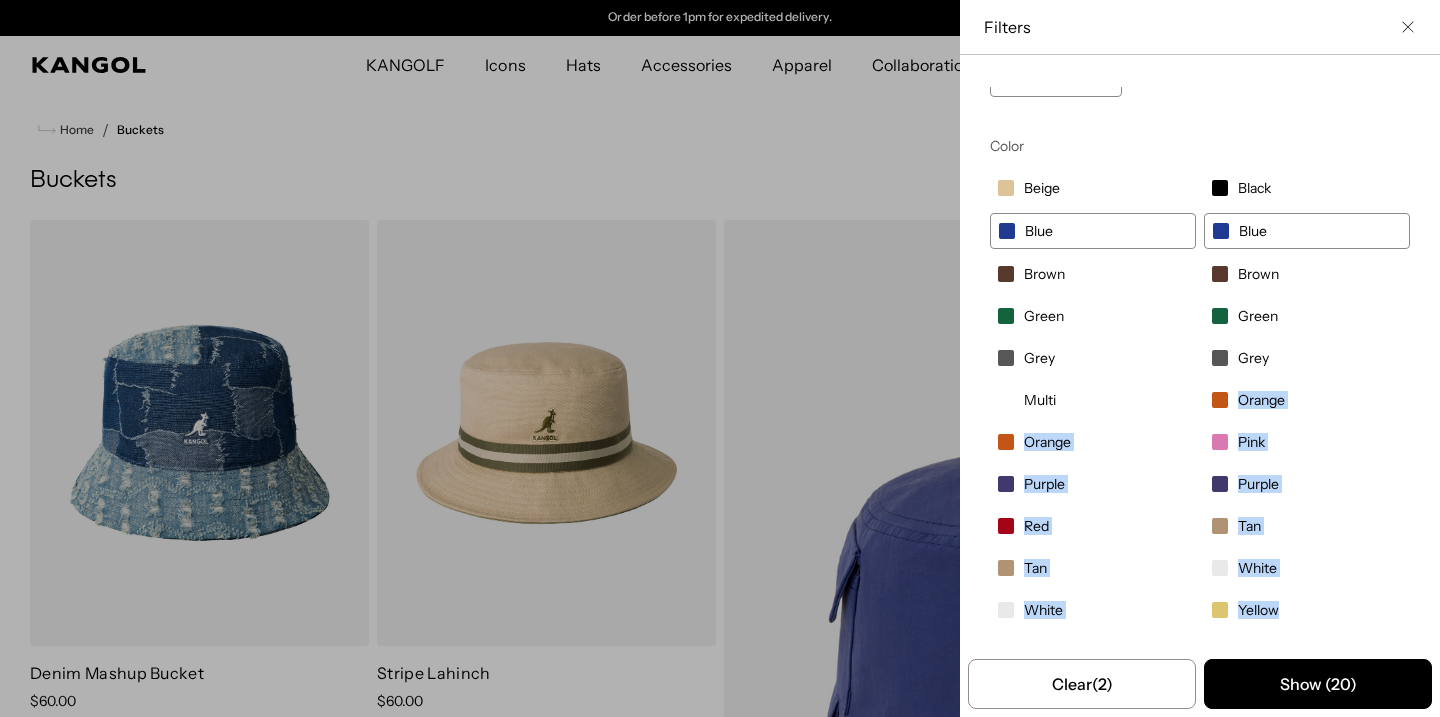 drag, startPoint x: 1210, startPoint y: 547, endPoint x: 1196, endPoint y: 694, distance: 147.66516 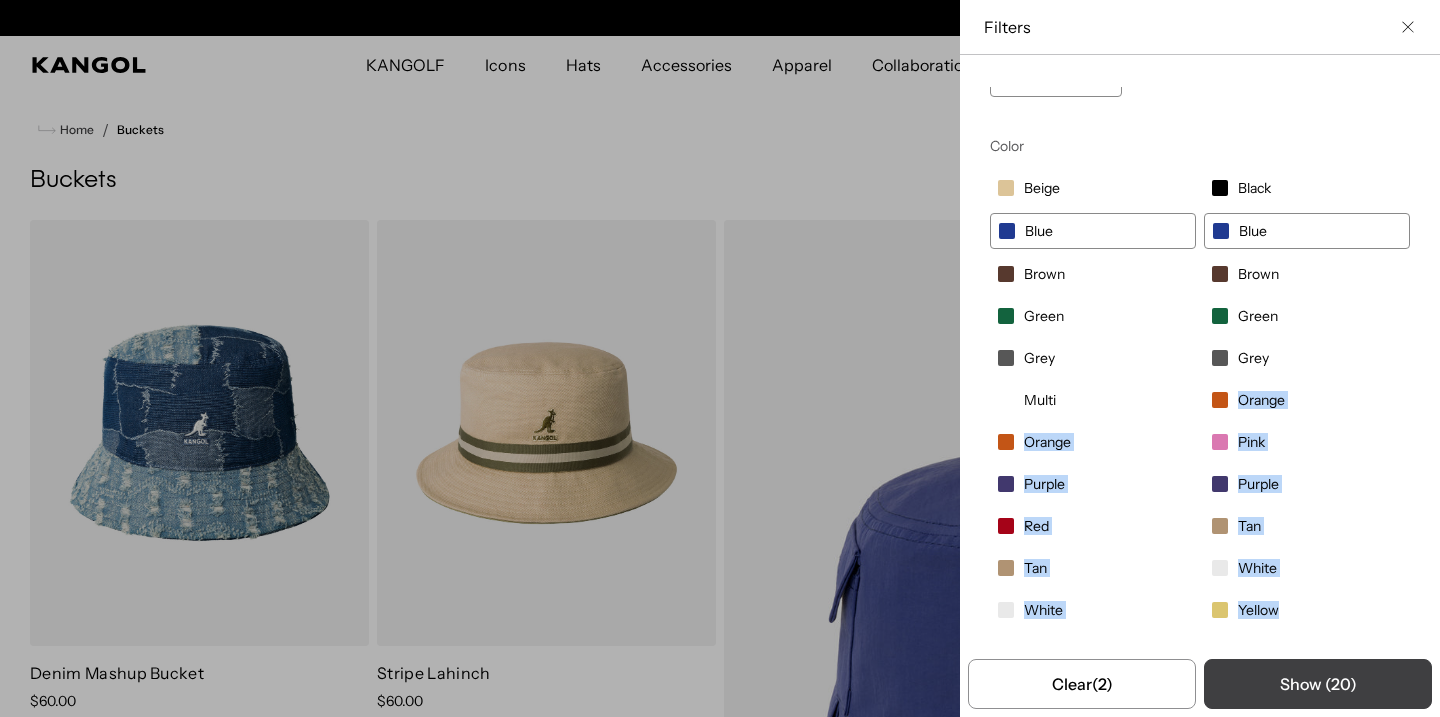 scroll, scrollTop: 0, scrollLeft: 0, axis: both 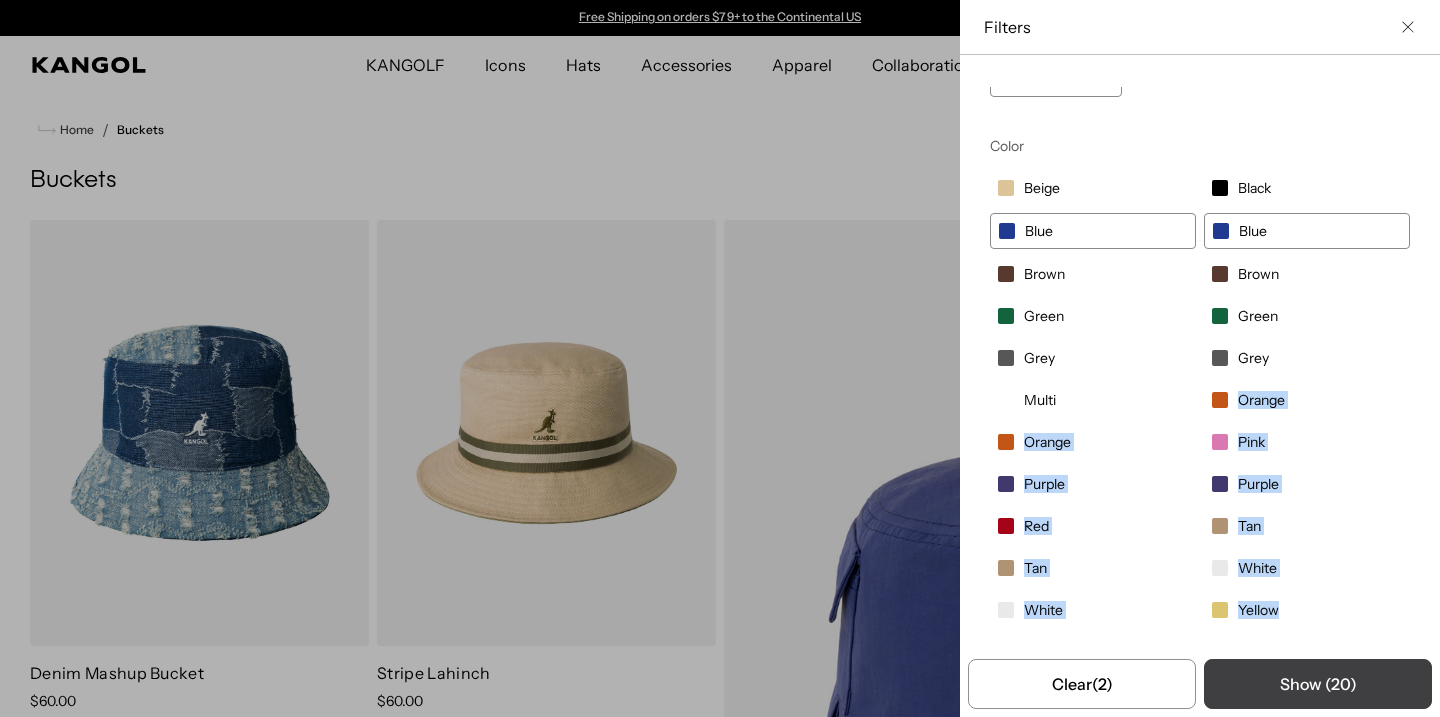 click on "Show ( 20 )" at bounding box center (1318, 684) 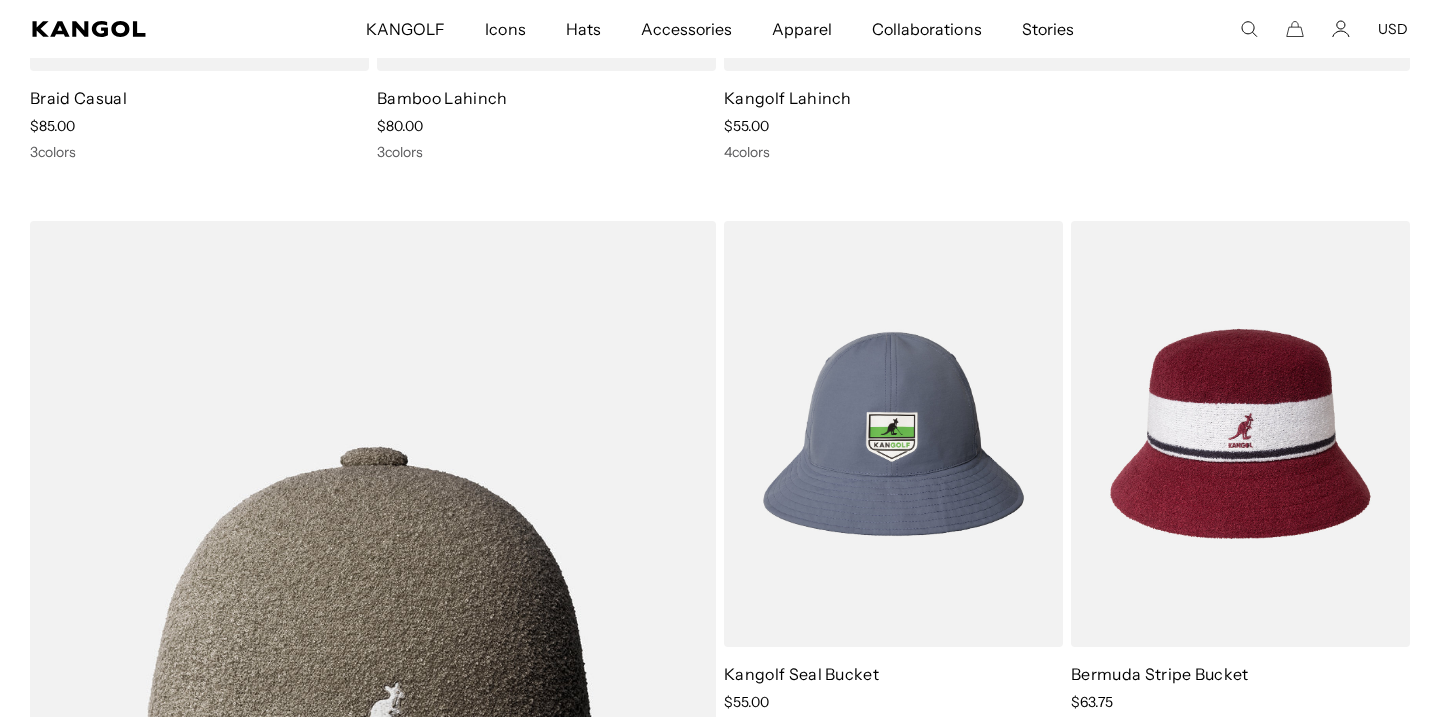 scroll, scrollTop: 1138, scrollLeft: 0, axis: vertical 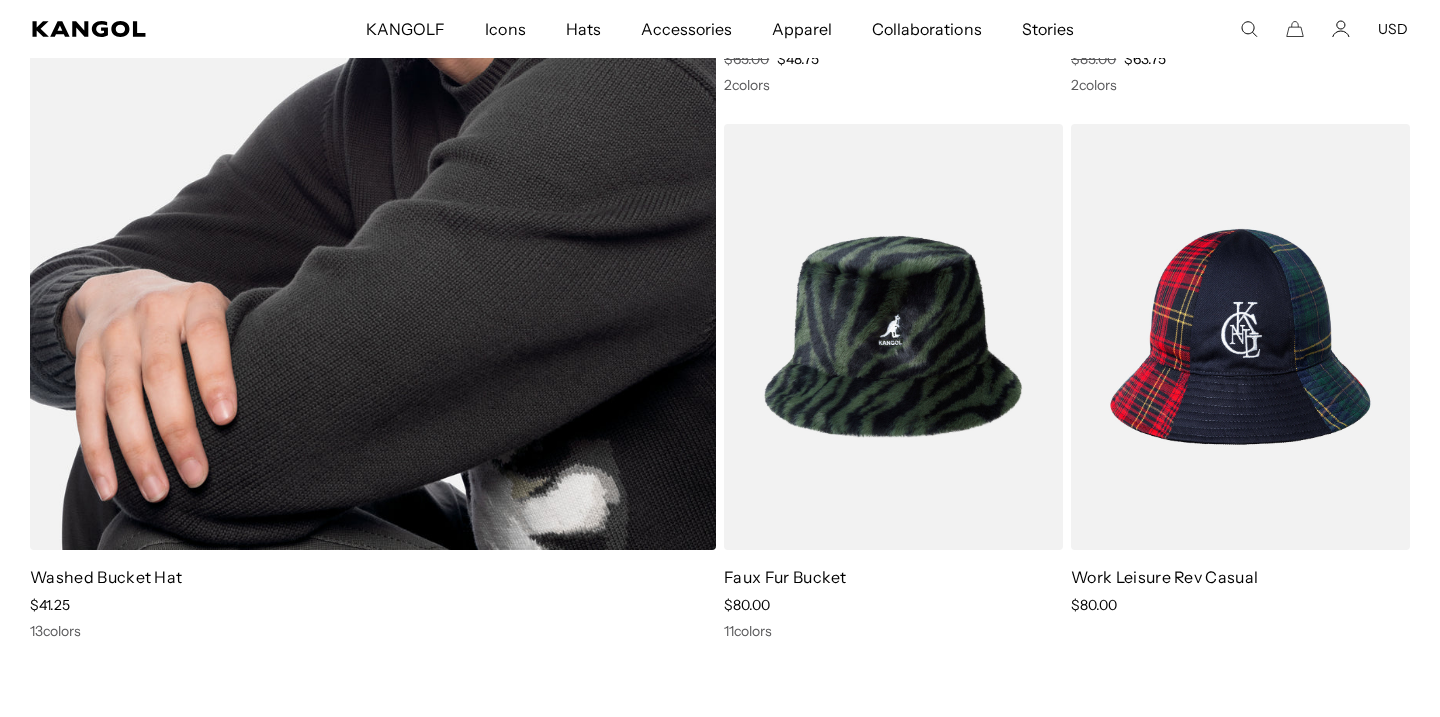click at bounding box center [373, 64] 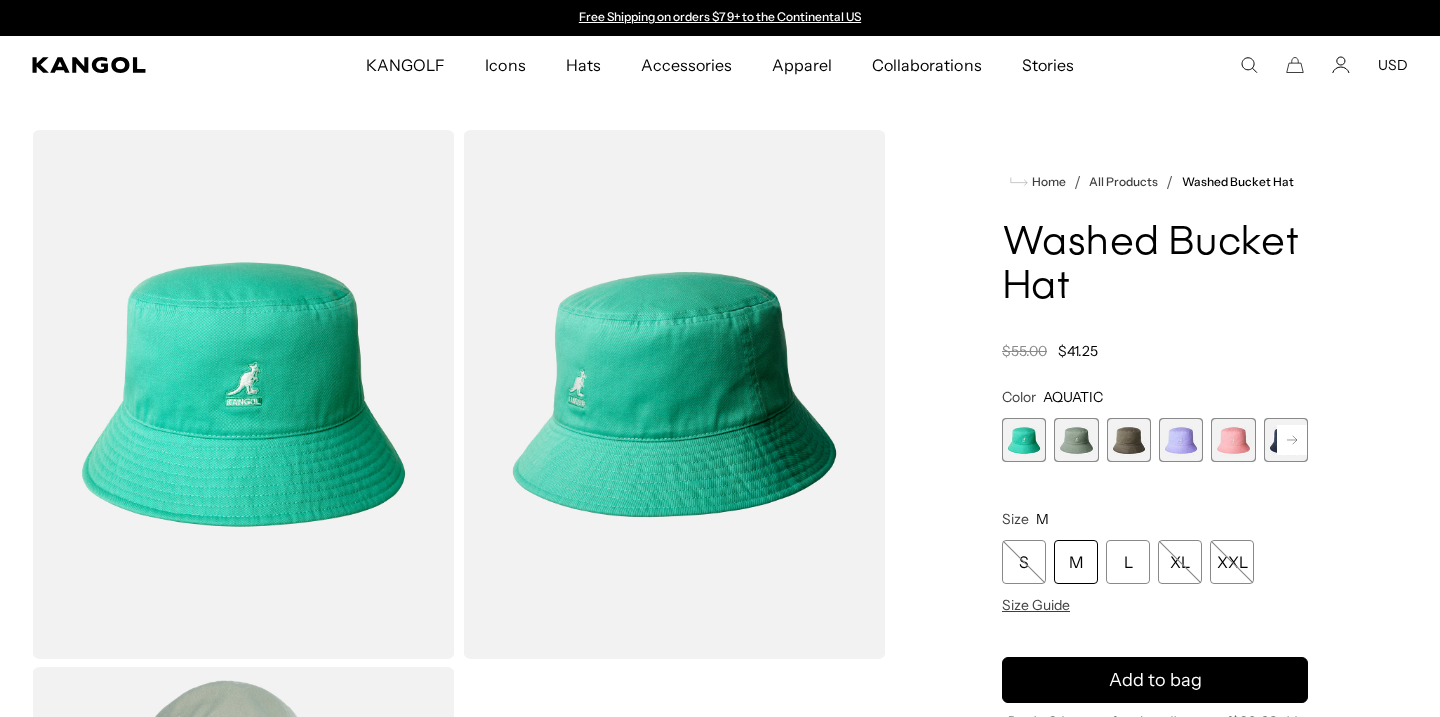 scroll, scrollTop: 0, scrollLeft: 0, axis: both 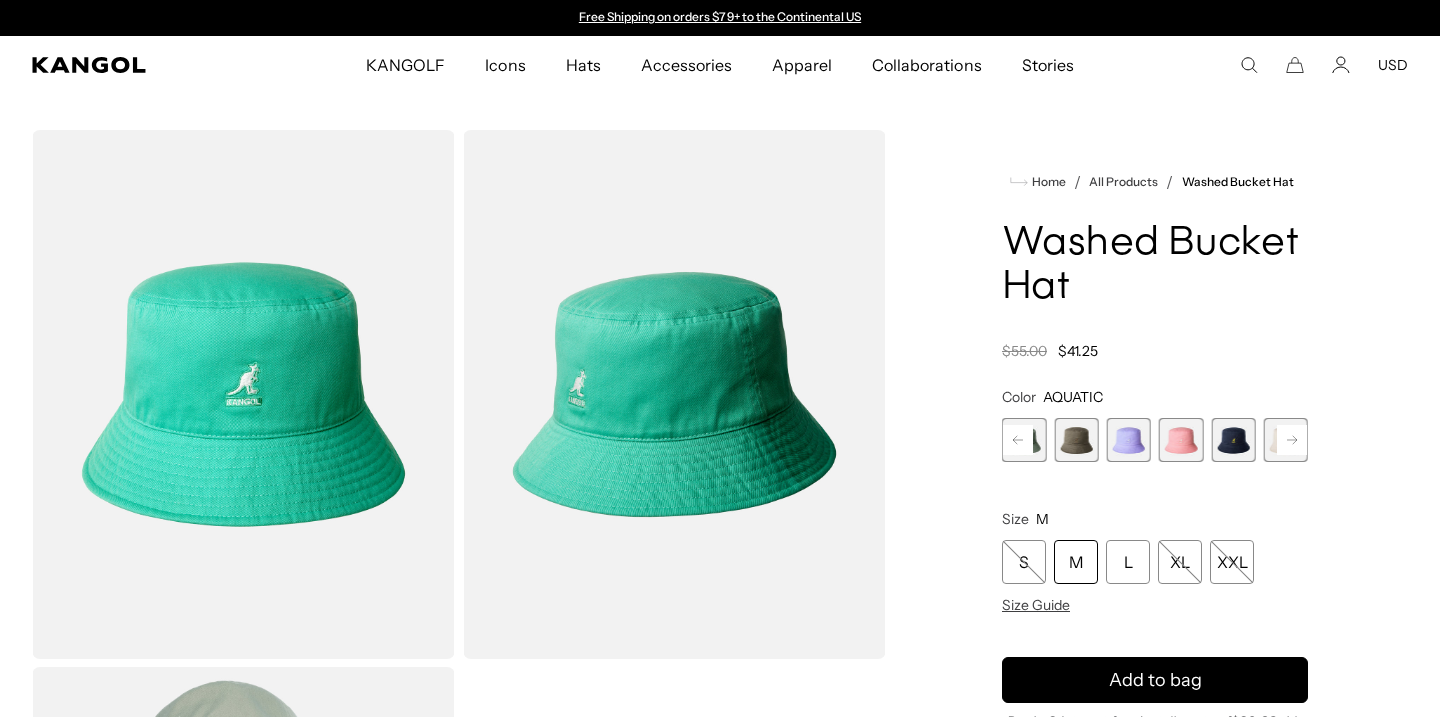 click 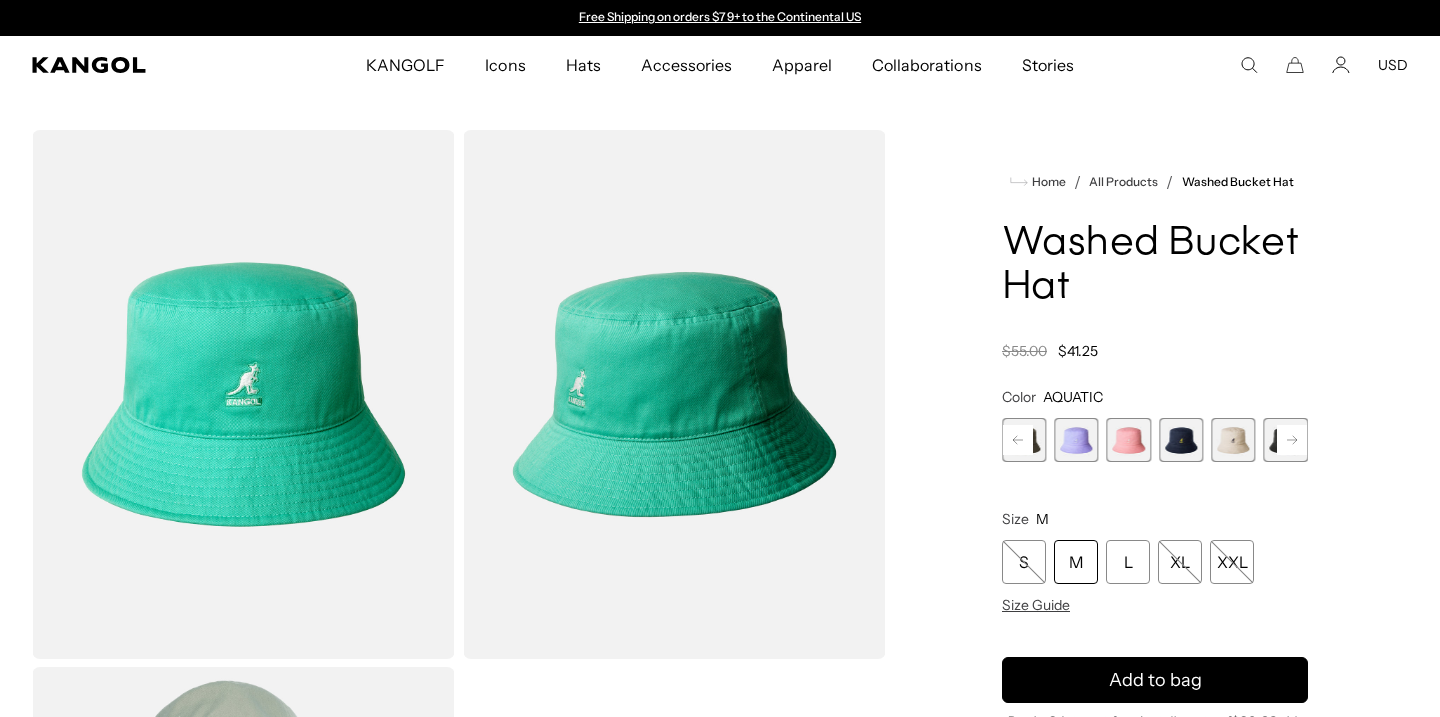click 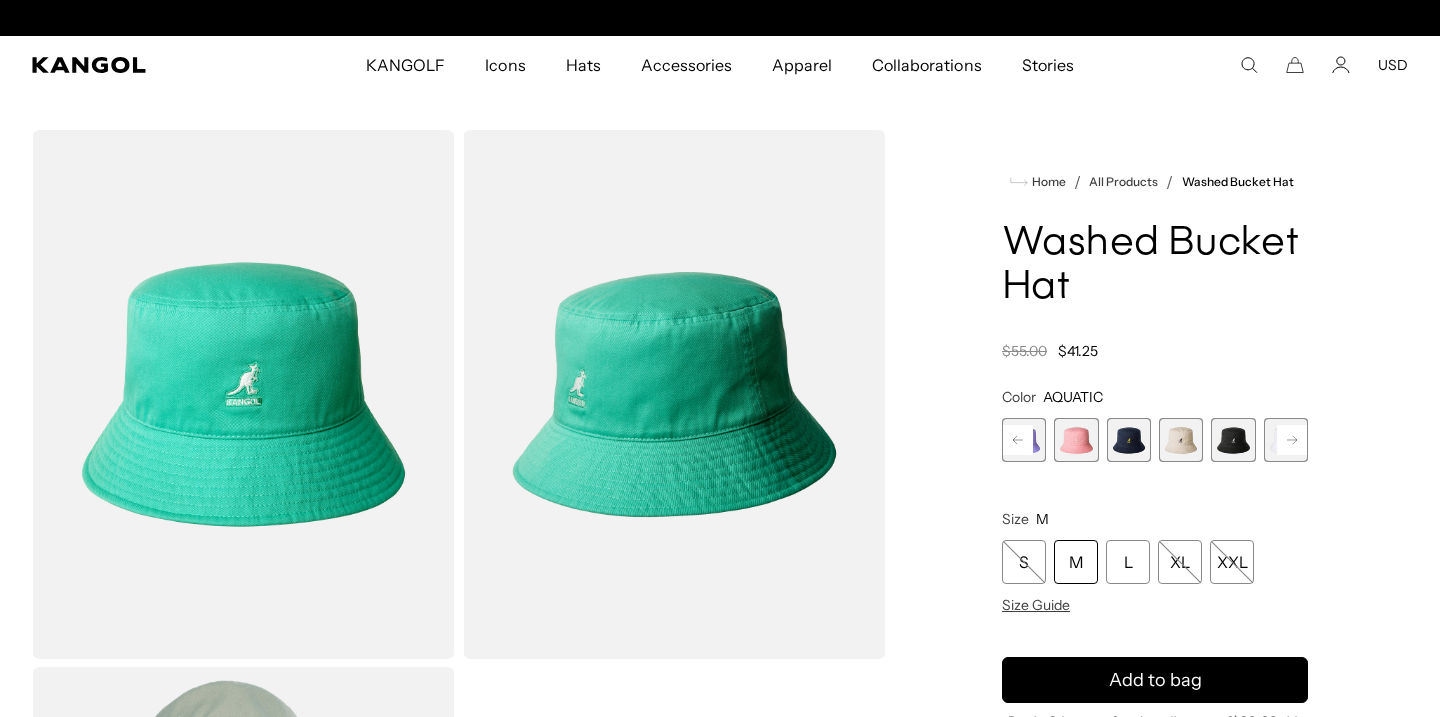 click 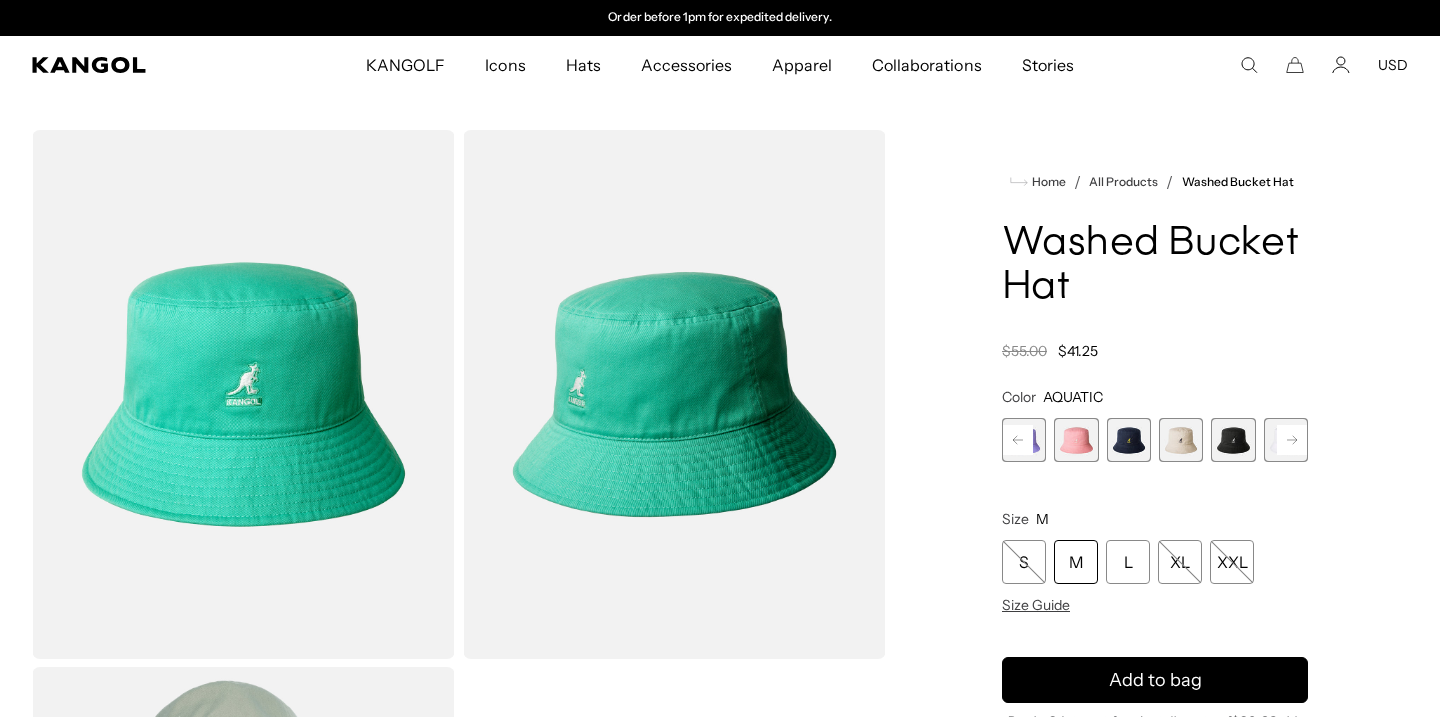 click 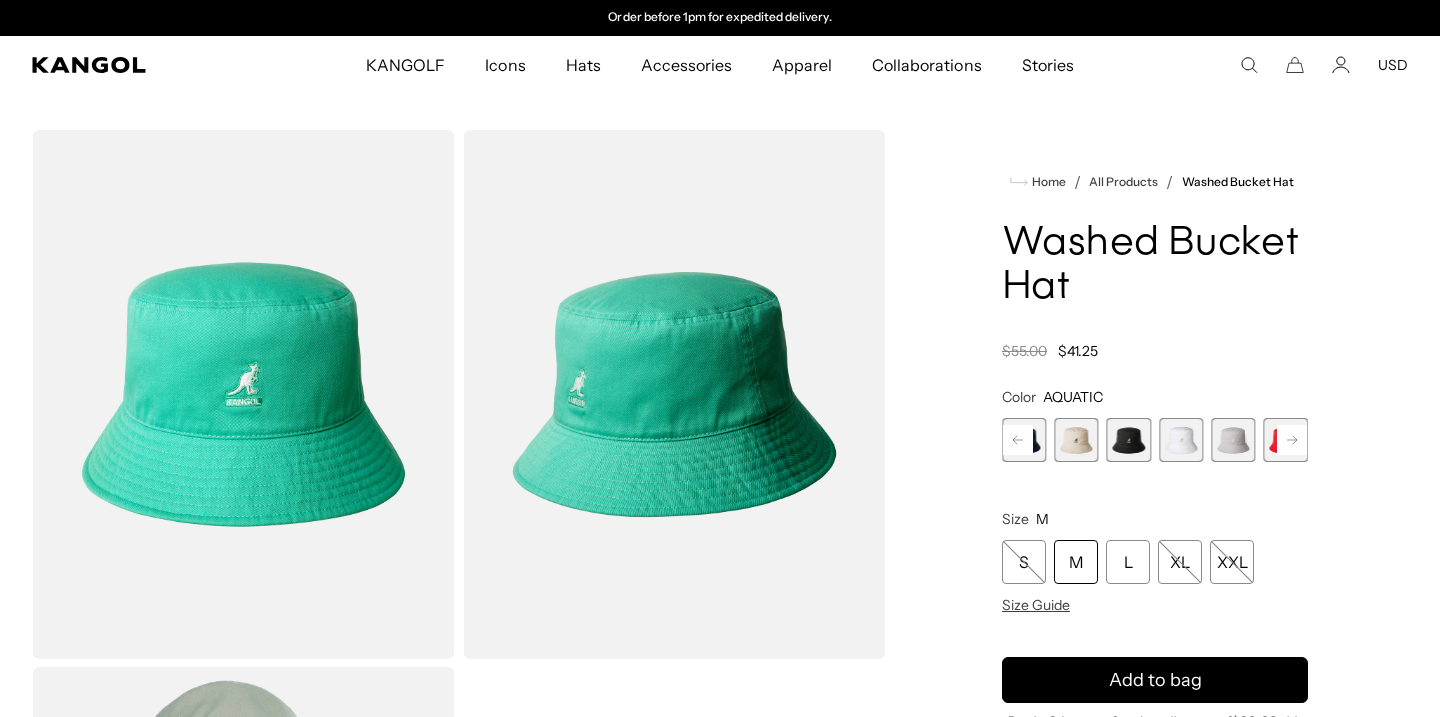 scroll, scrollTop: 0, scrollLeft: 0, axis: both 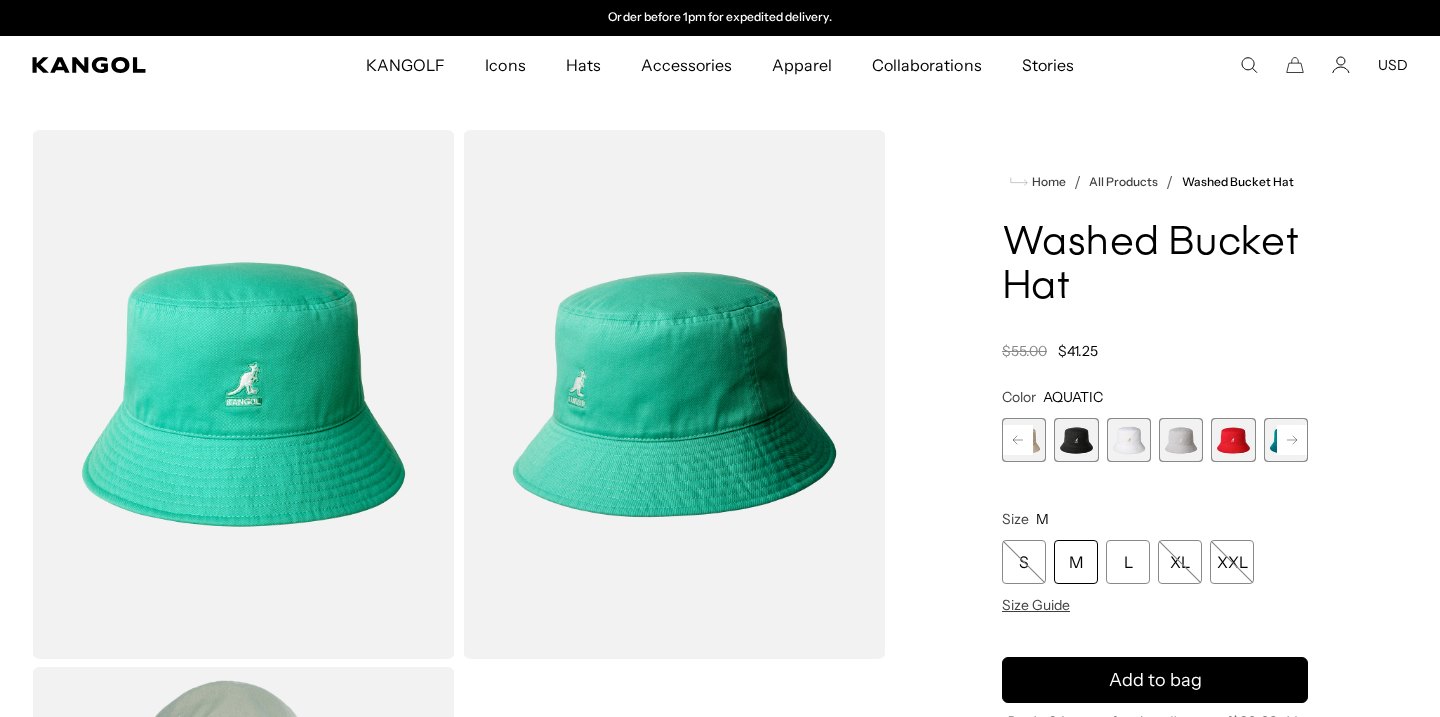 click 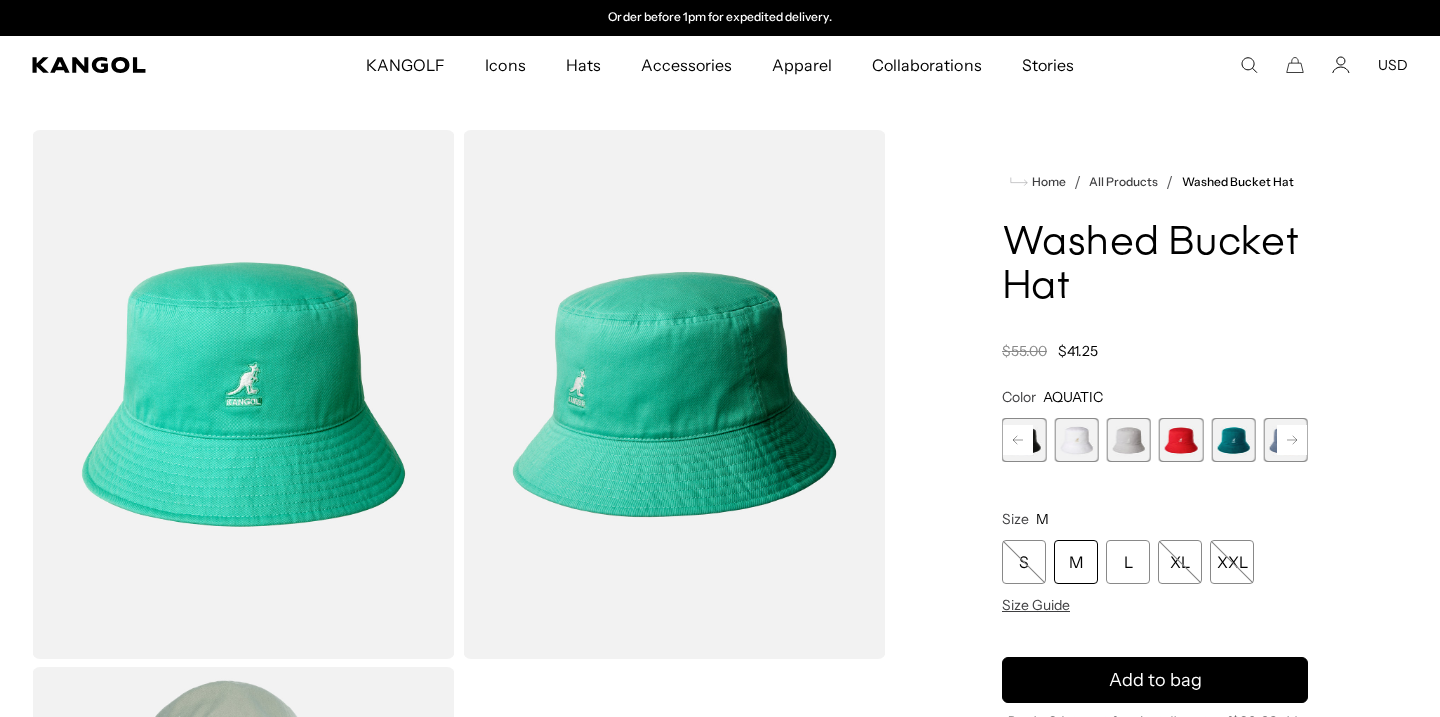 click 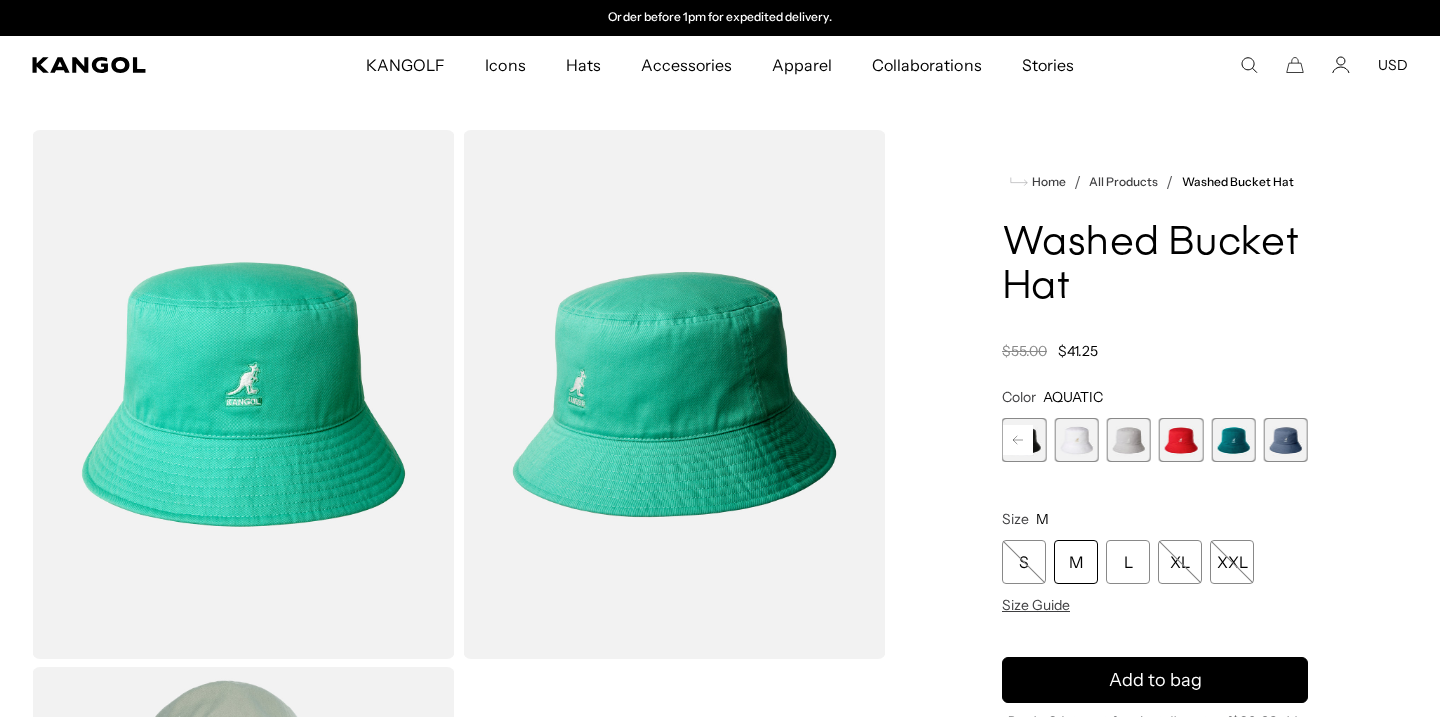 click at bounding box center [1286, 440] 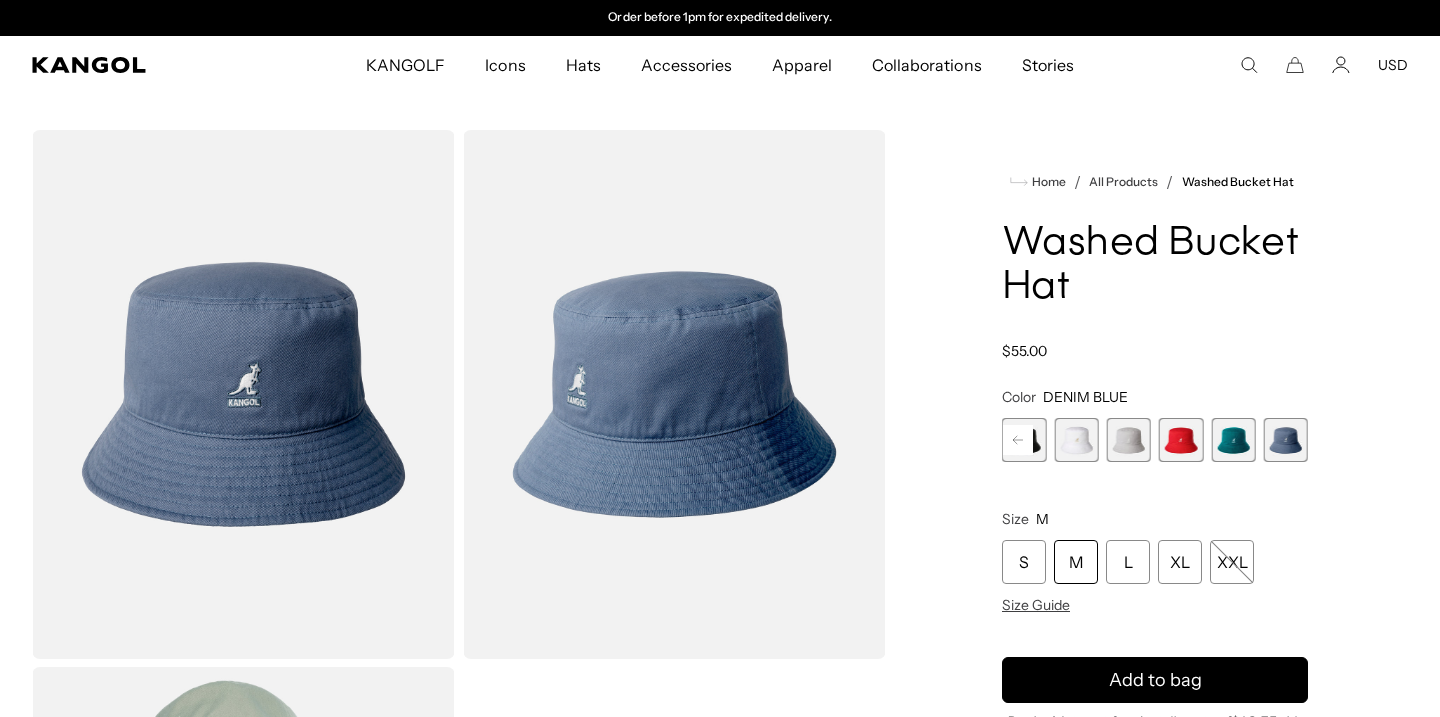 click on "AQUATIC
Variant sold out or unavailable
SAGE GREEN
Variant sold out or unavailable
Smog
Variant sold out or unavailable
Iced Lilac
Variant sold out or unavailable
Pepto
Variant sold out or unavailable
Navy
Variant sold out or unavailable
Khaki
Variant sold out or unavailable" at bounding box center (1155, 440) 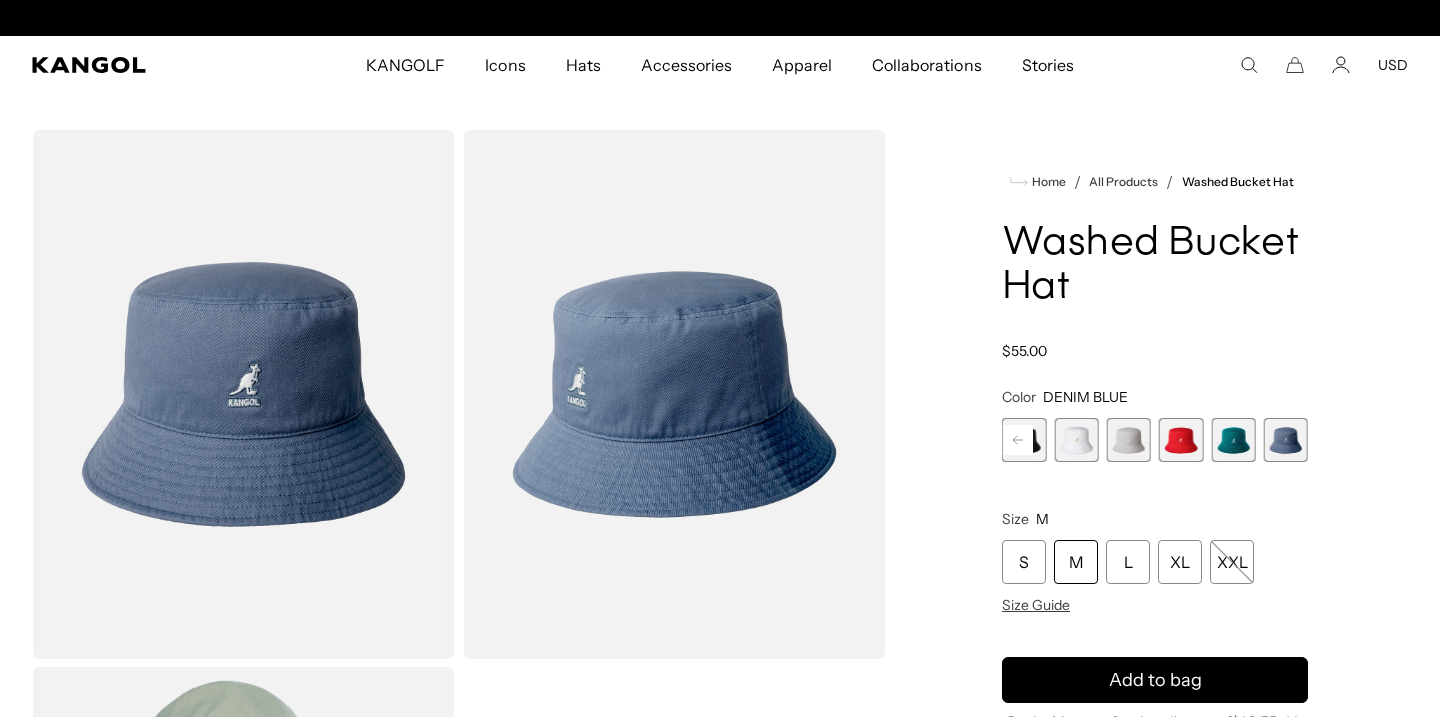 scroll, scrollTop: 0, scrollLeft: 0, axis: both 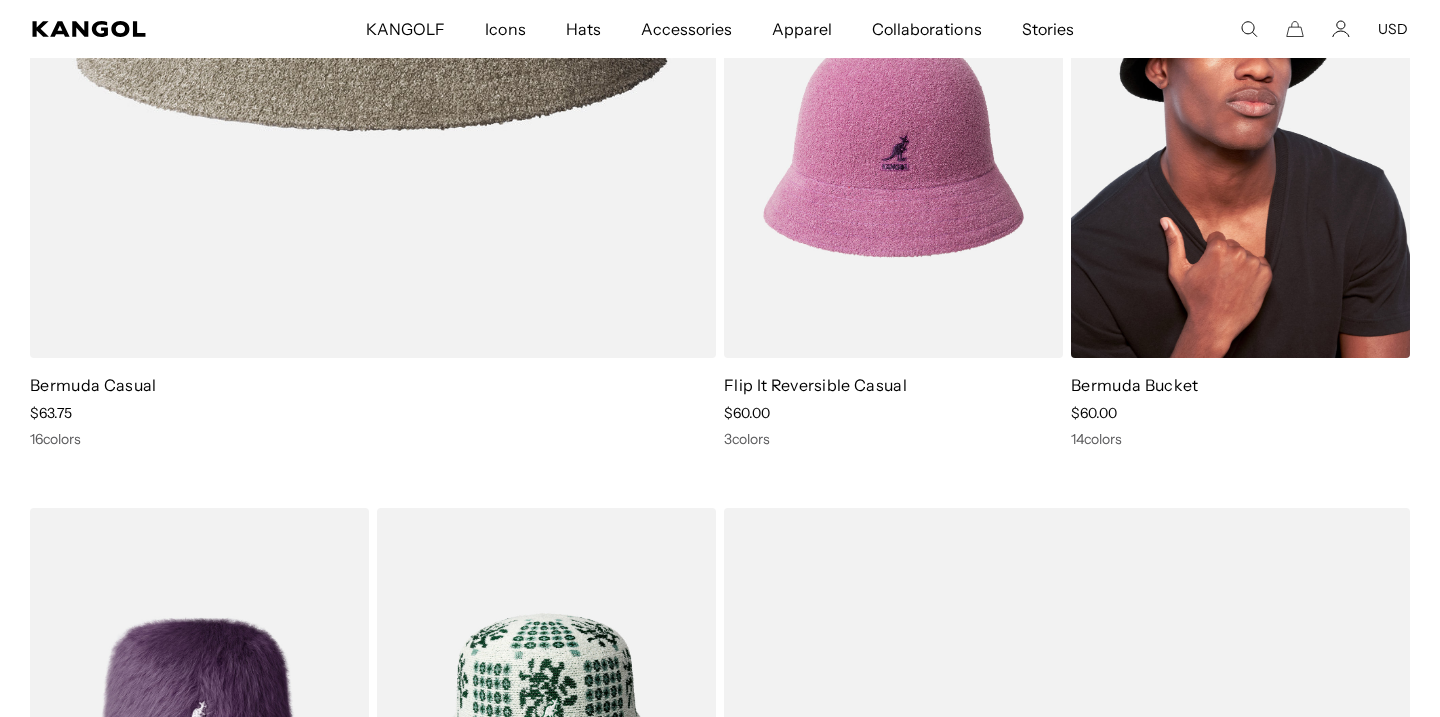 click at bounding box center (1240, 146) 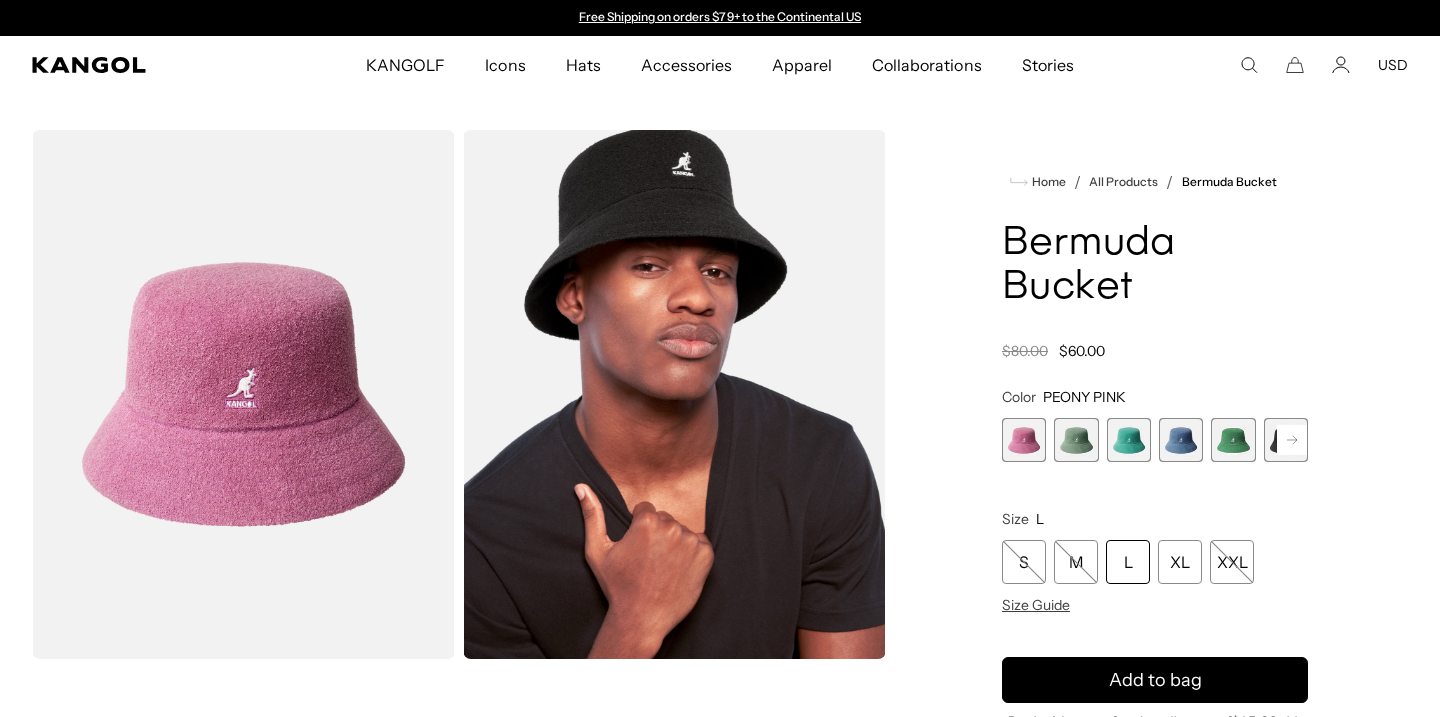 scroll, scrollTop: 0, scrollLeft: 0, axis: both 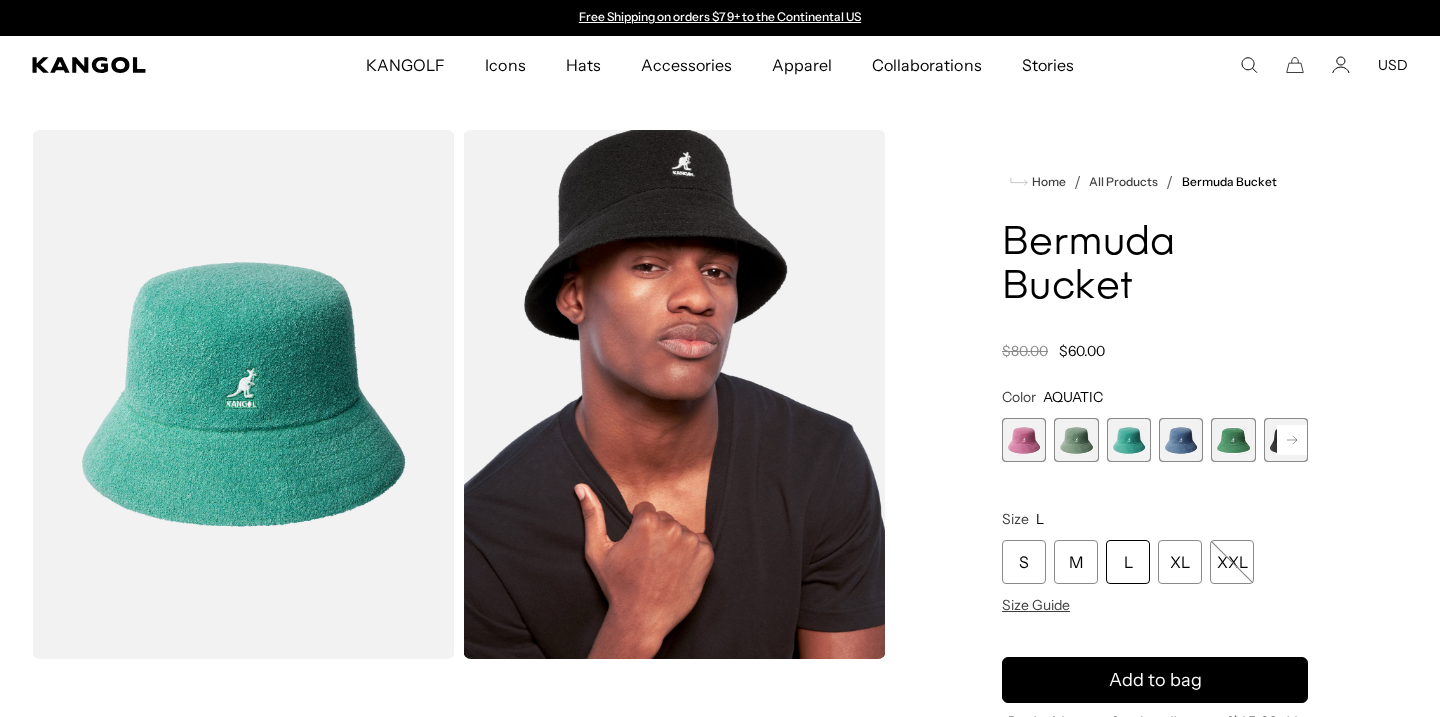 click at bounding box center (1181, 440) 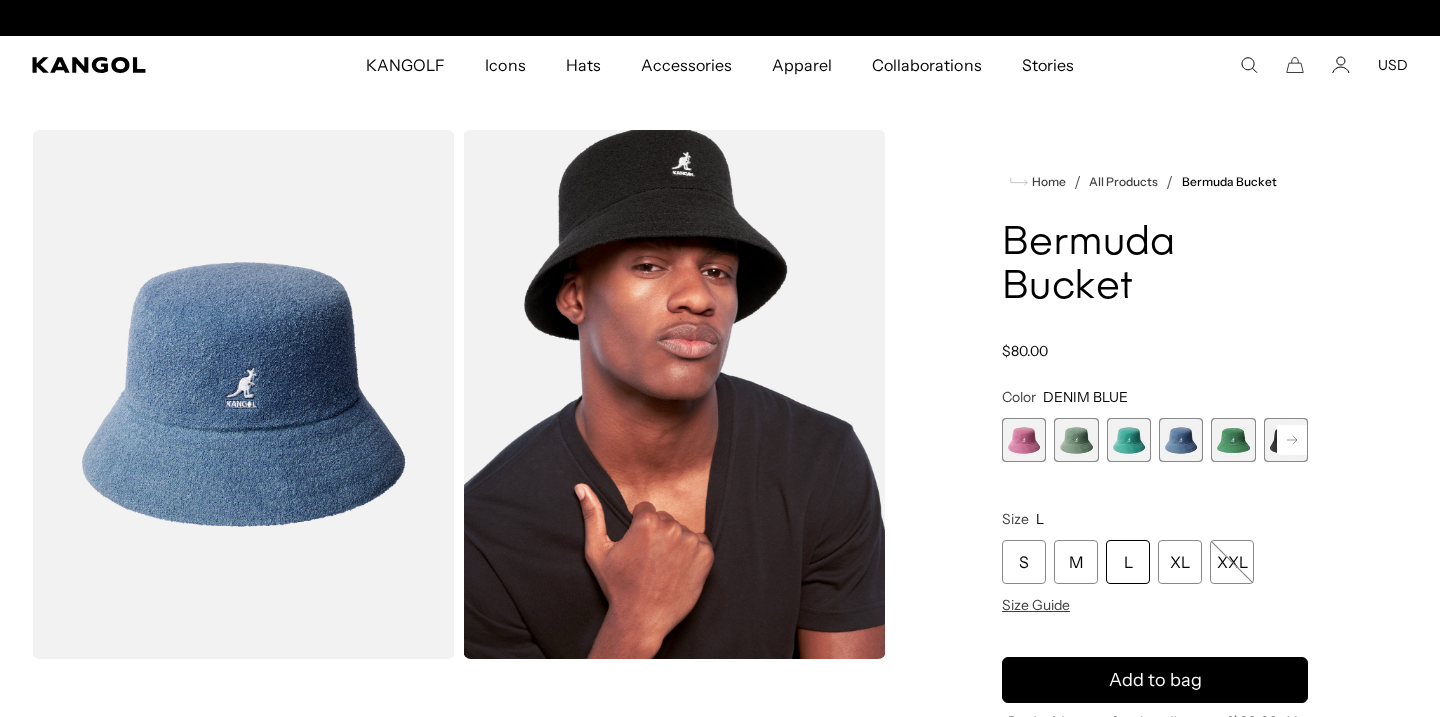 scroll, scrollTop: 0, scrollLeft: 412, axis: horizontal 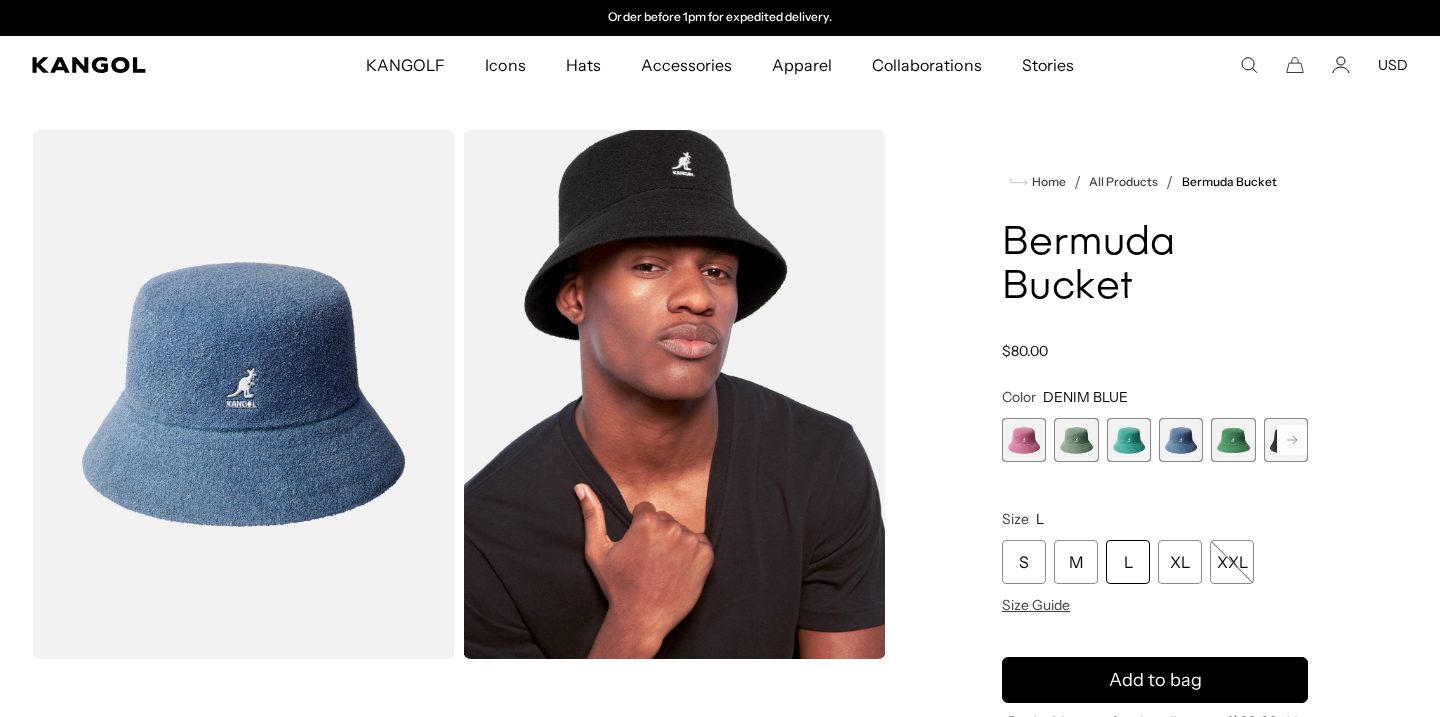 click at bounding box center [1286, 440] 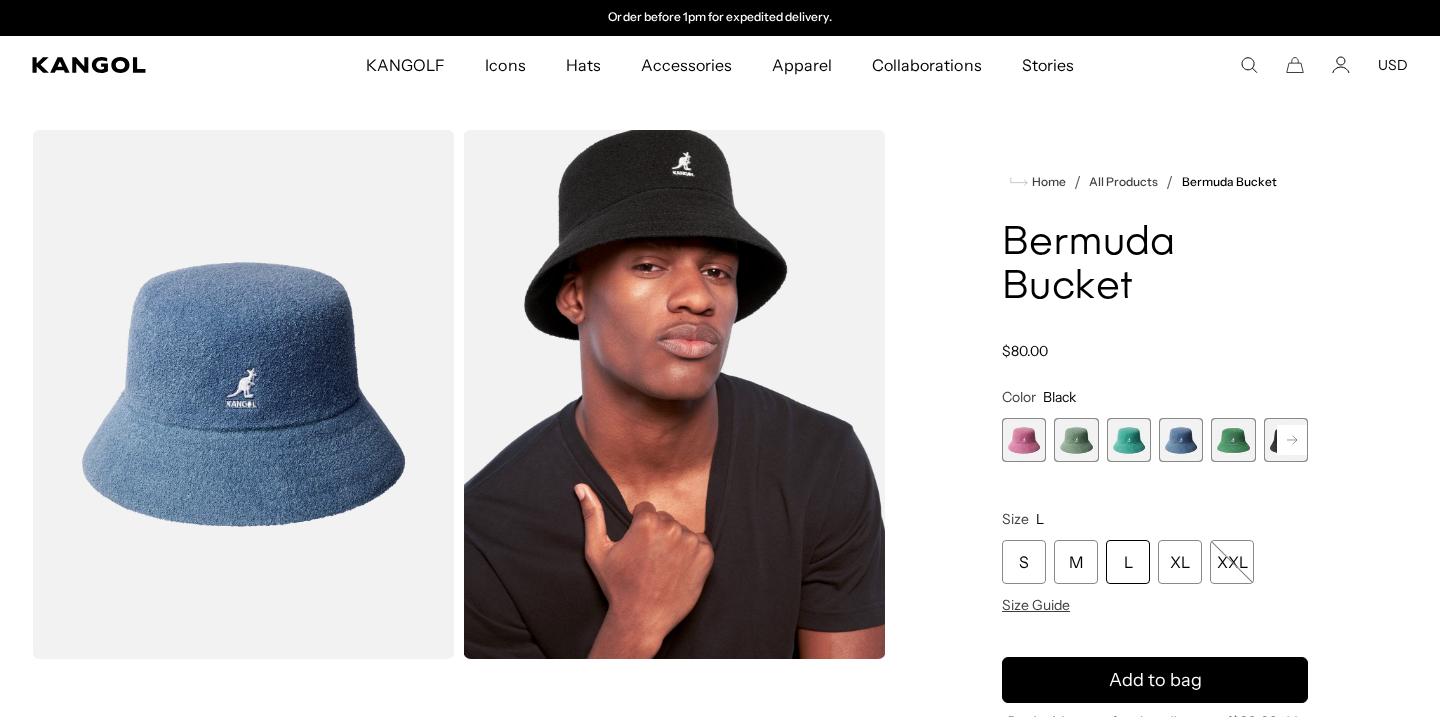 scroll, scrollTop: 0, scrollLeft: 0, axis: both 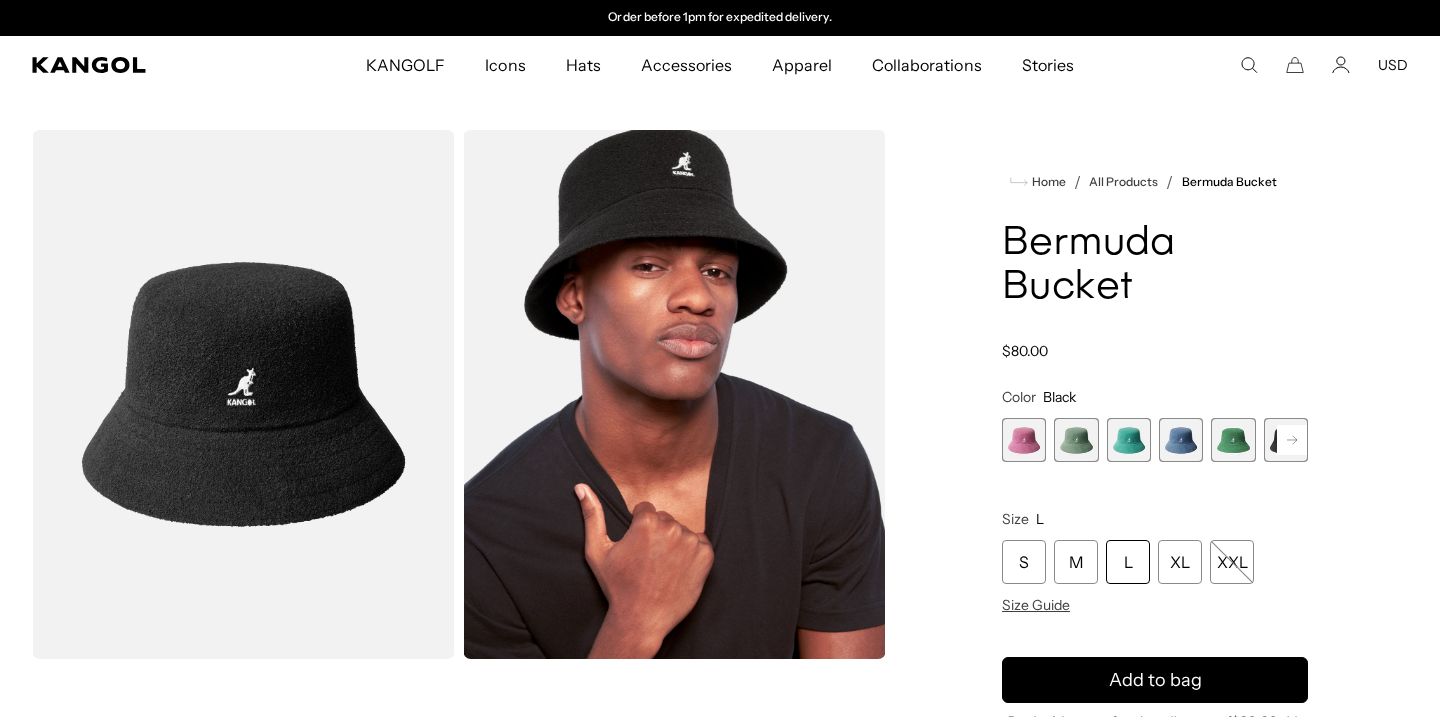 click 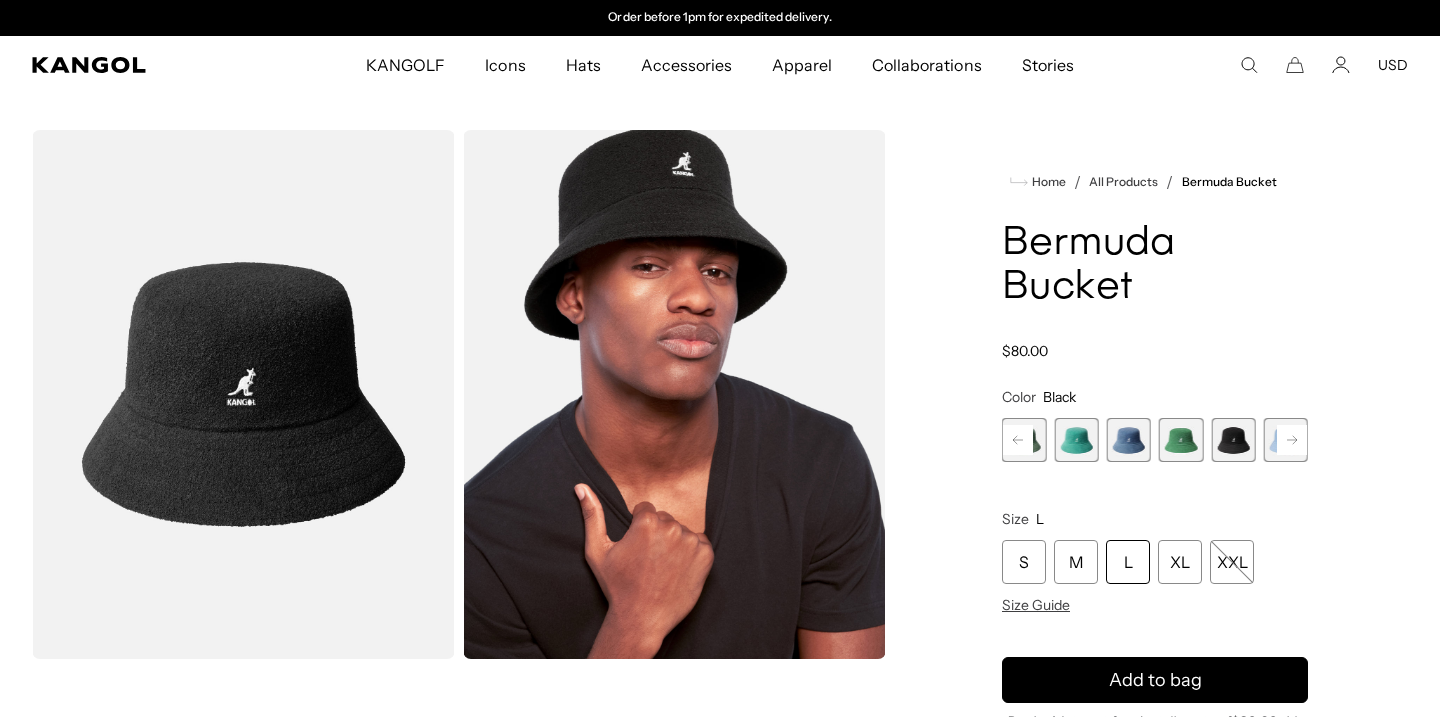 click 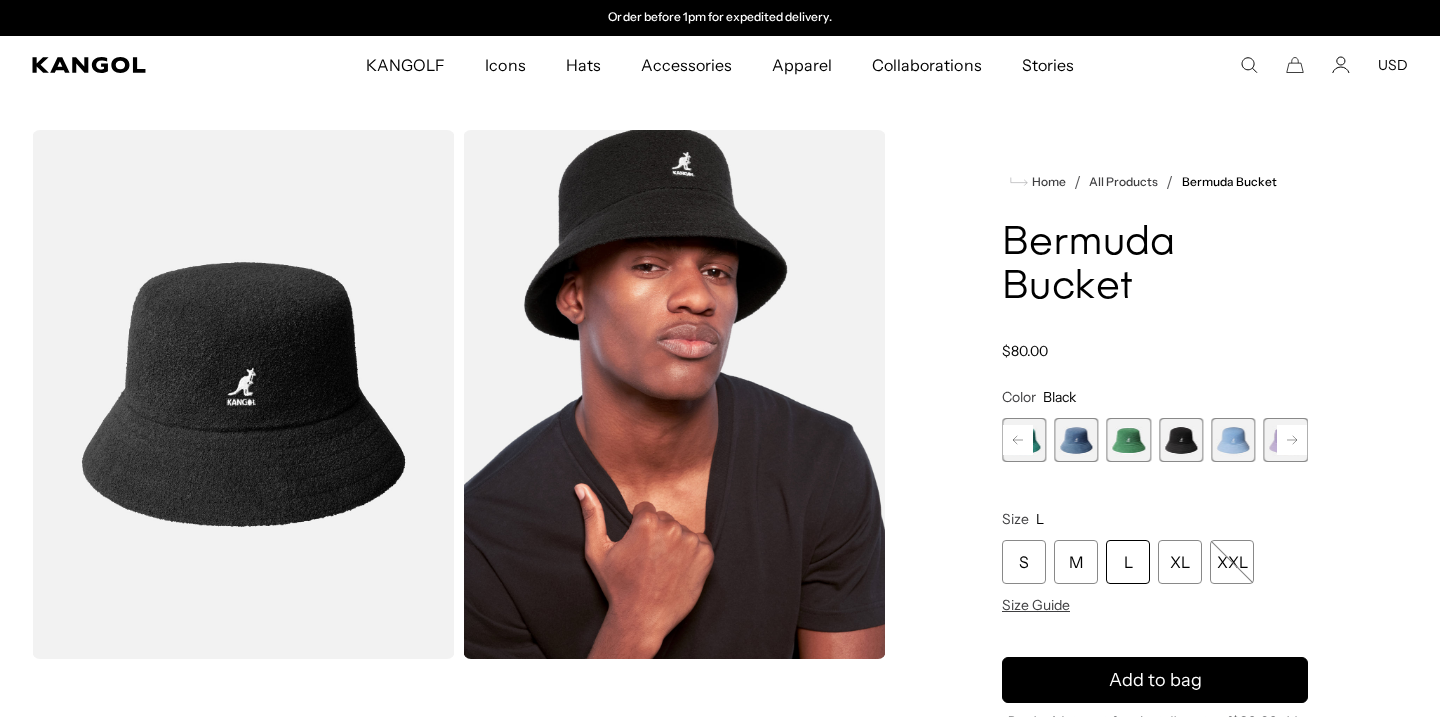 click at bounding box center [1233, 440] 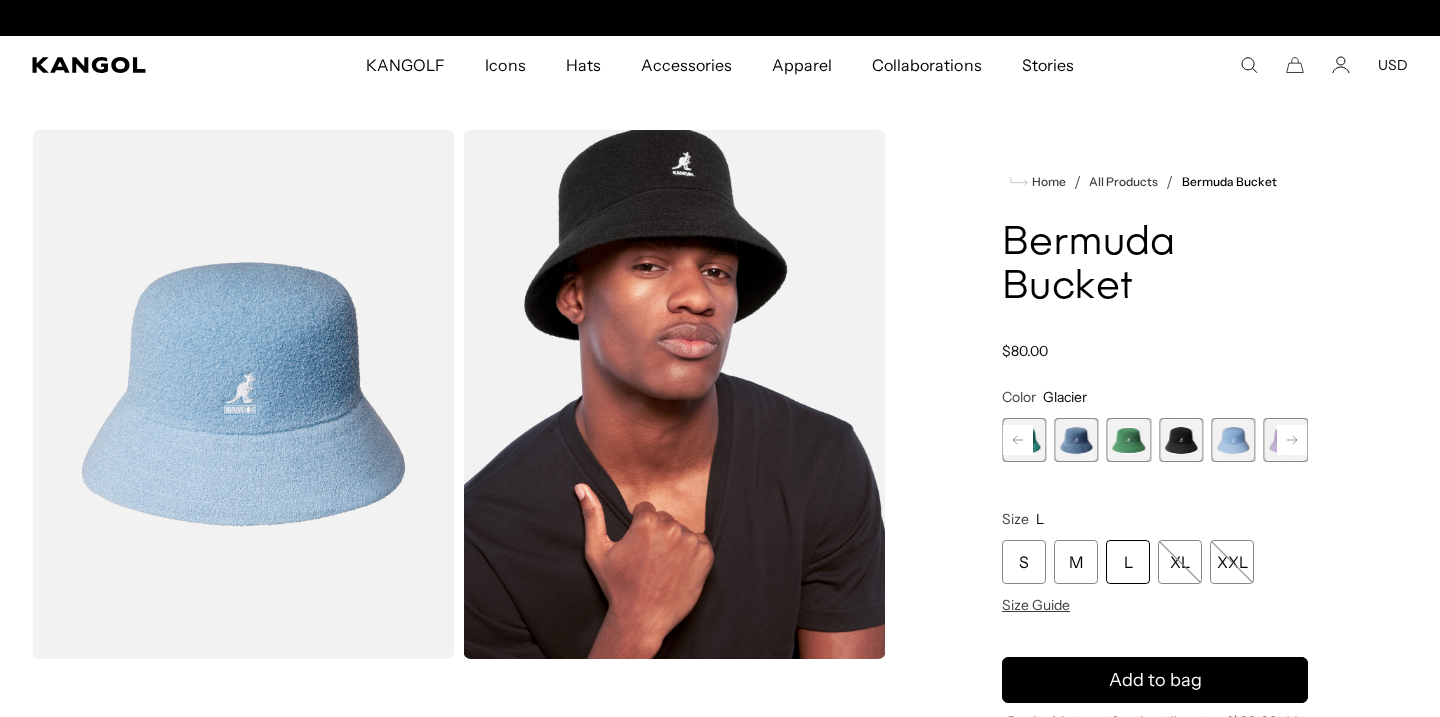 scroll, scrollTop: 0, scrollLeft: 0, axis: both 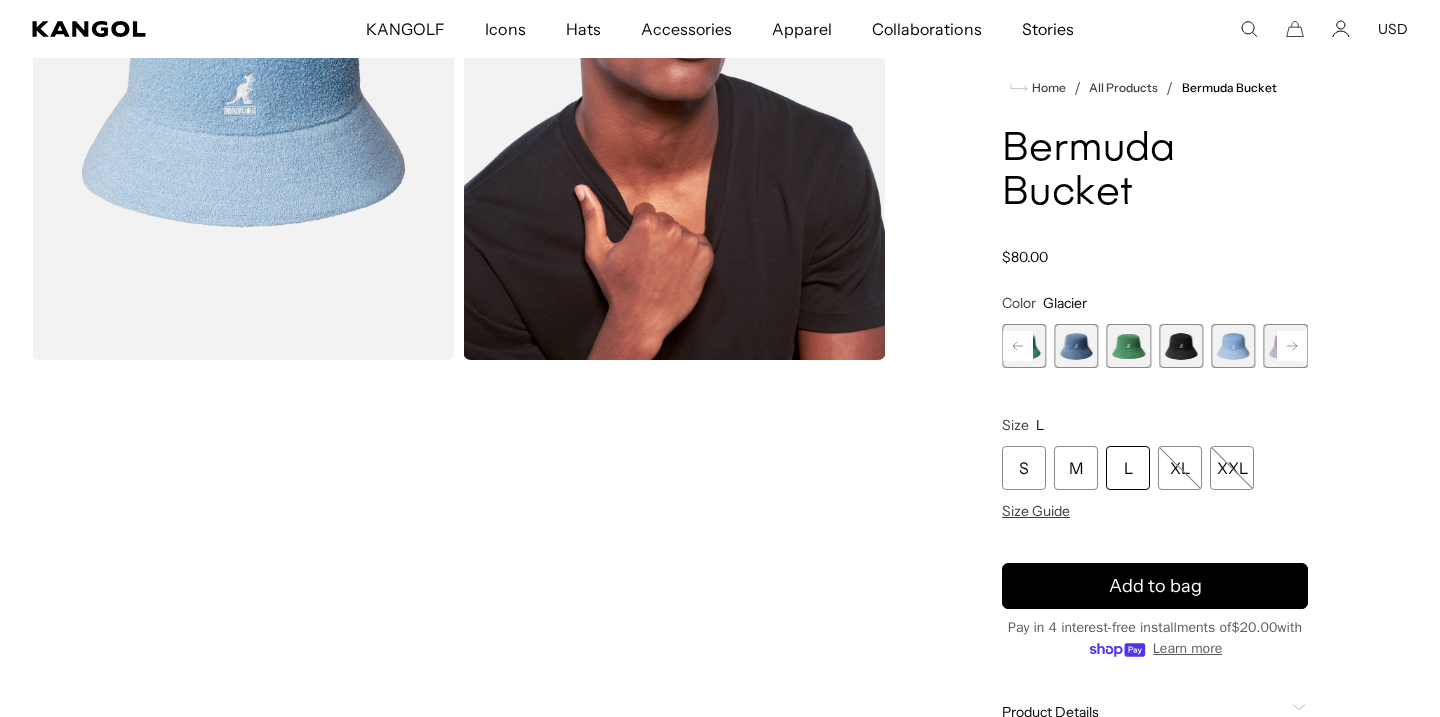 drag, startPoint x: 1237, startPoint y: 496, endPoint x: 1349, endPoint y: 241, distance: 278.51212 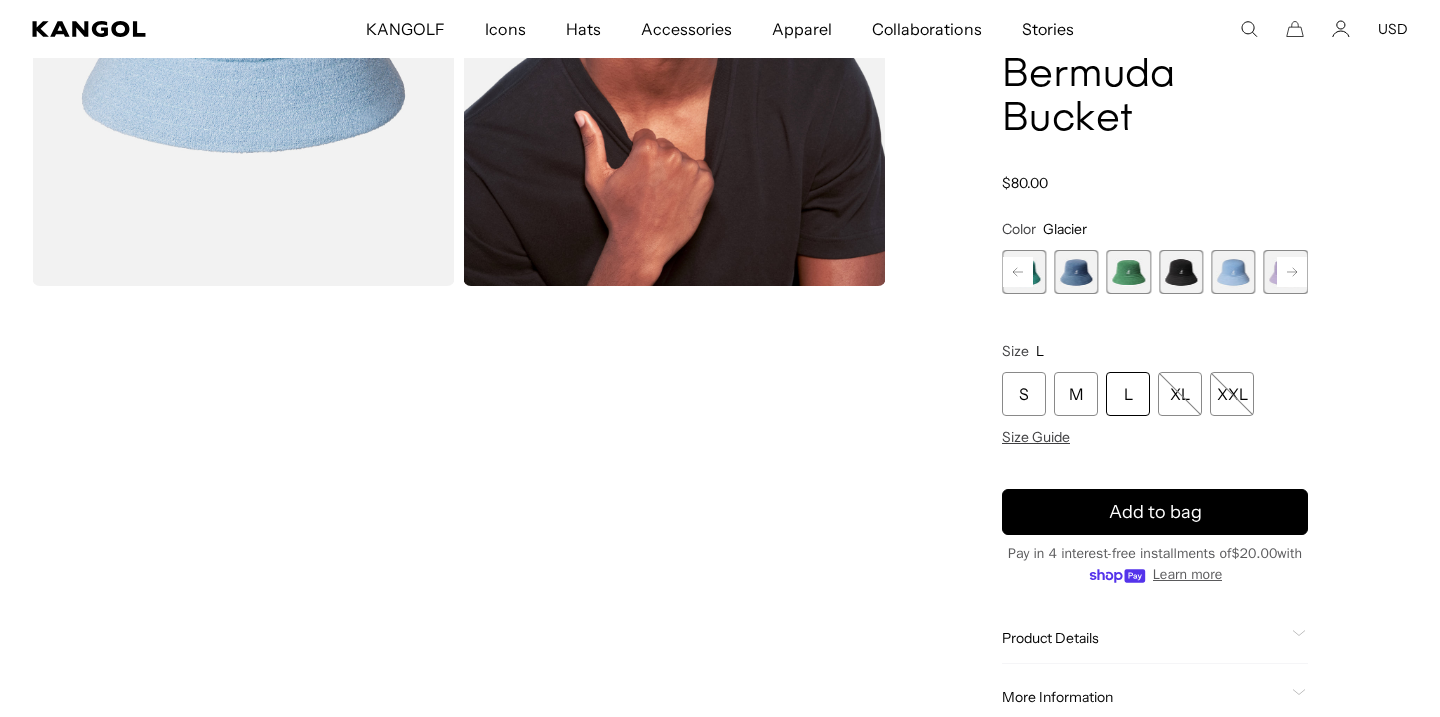 click on "Home
/
All Products
/
Bermuda Bucket
Bermuda Bucket
Regular price
$80.00
Regular price
Sale price
$80.00
Color
Glacier
Previous
Next
PEONY PINK
Variant sold out or unavailable
SAGE GREEN
Variant sold out or unavailable" at bounding box center [1155, 290] 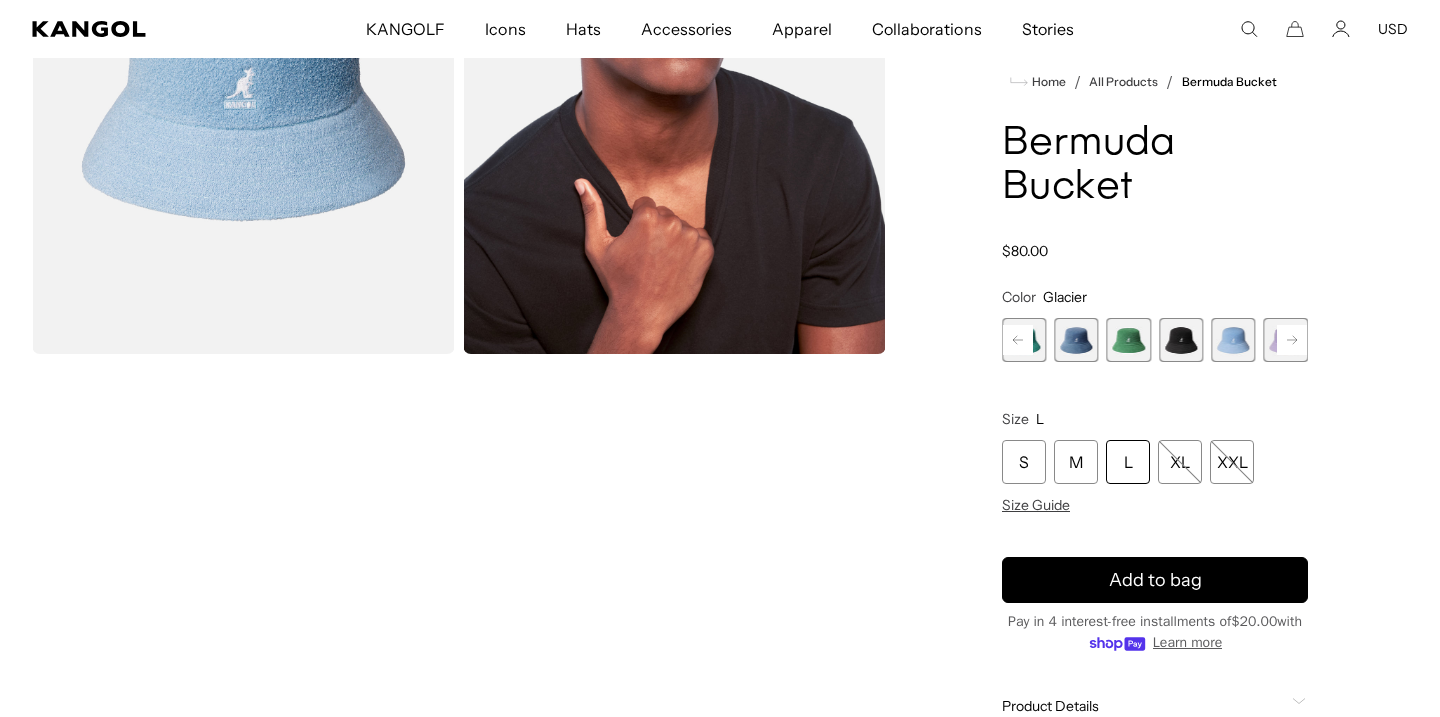 scroll, scrollTop: 221, scrollLeft: 0, axis: vertical 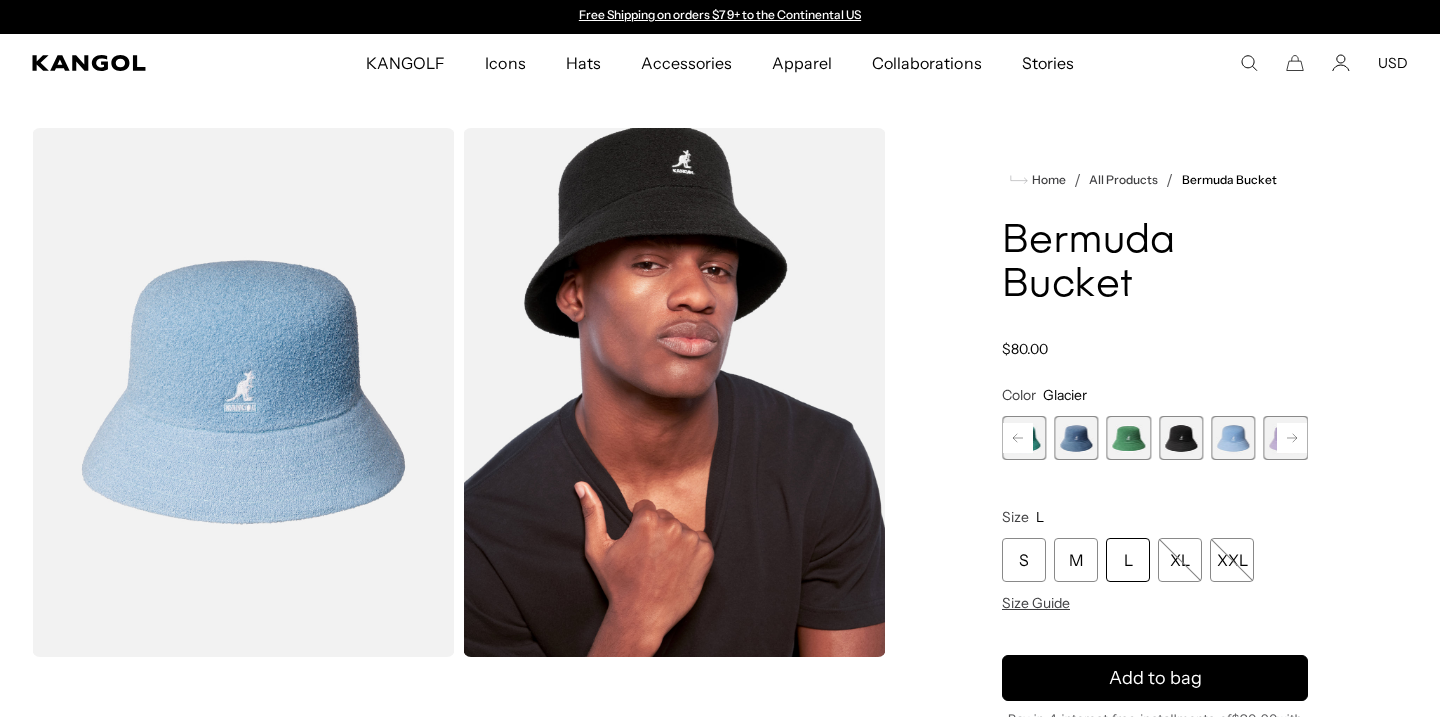 click at bounding box center (243, 392) 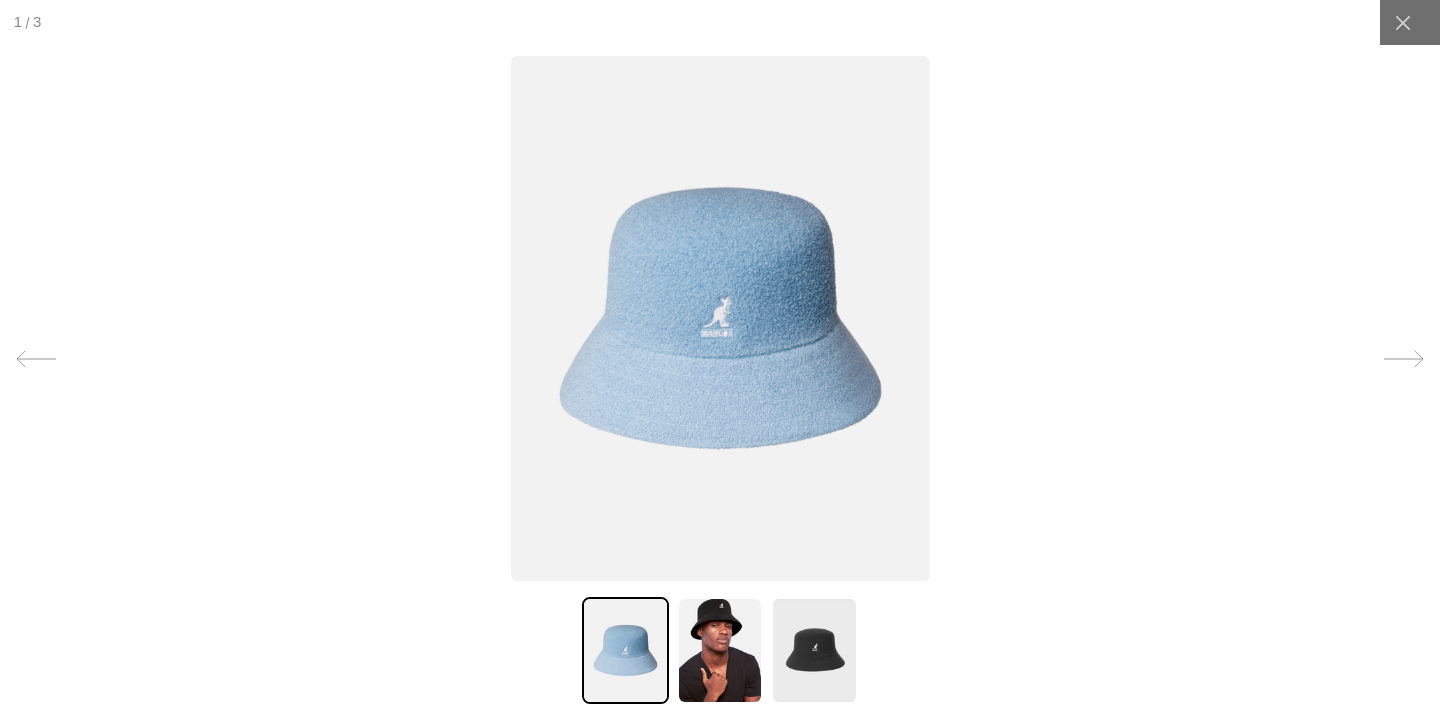 scroll, scrollTop: 0, scrollLeft: 412, axis: horizontal 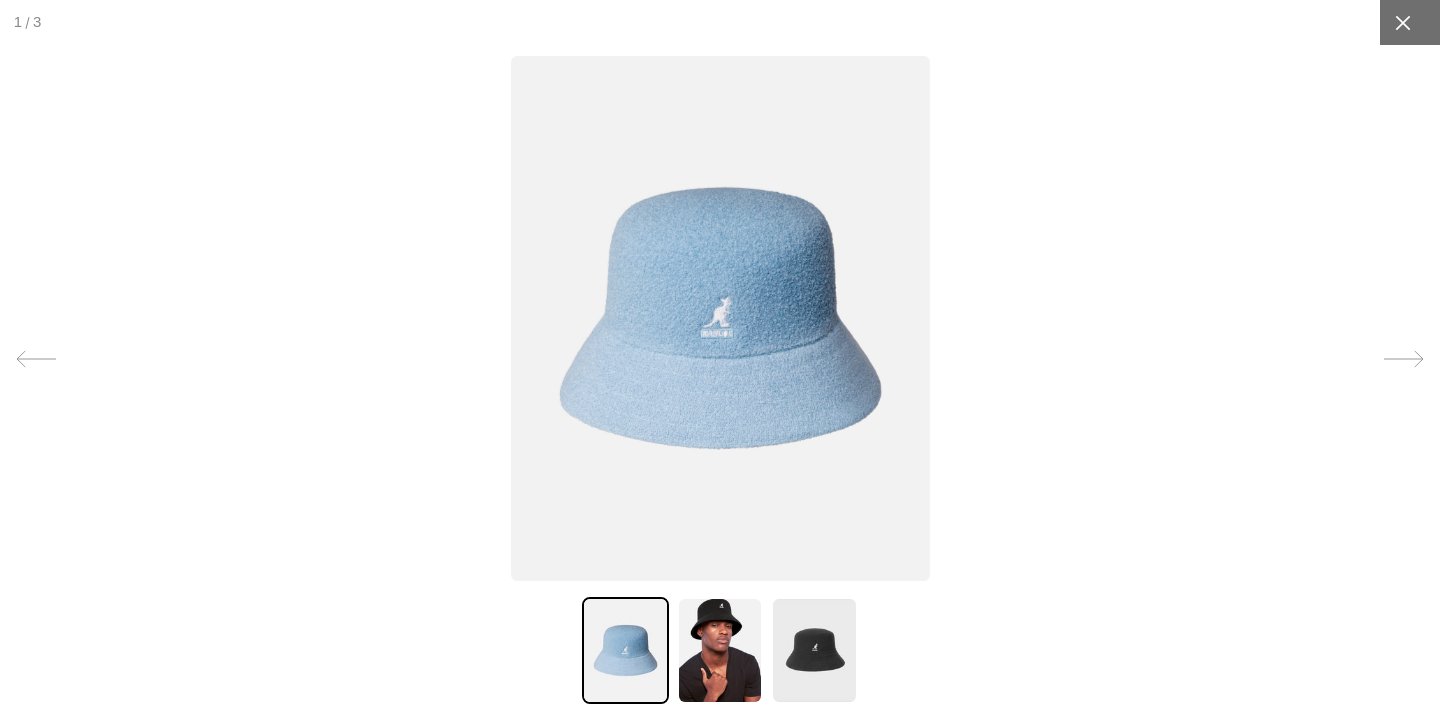 click at bounding box center (1402, 22) 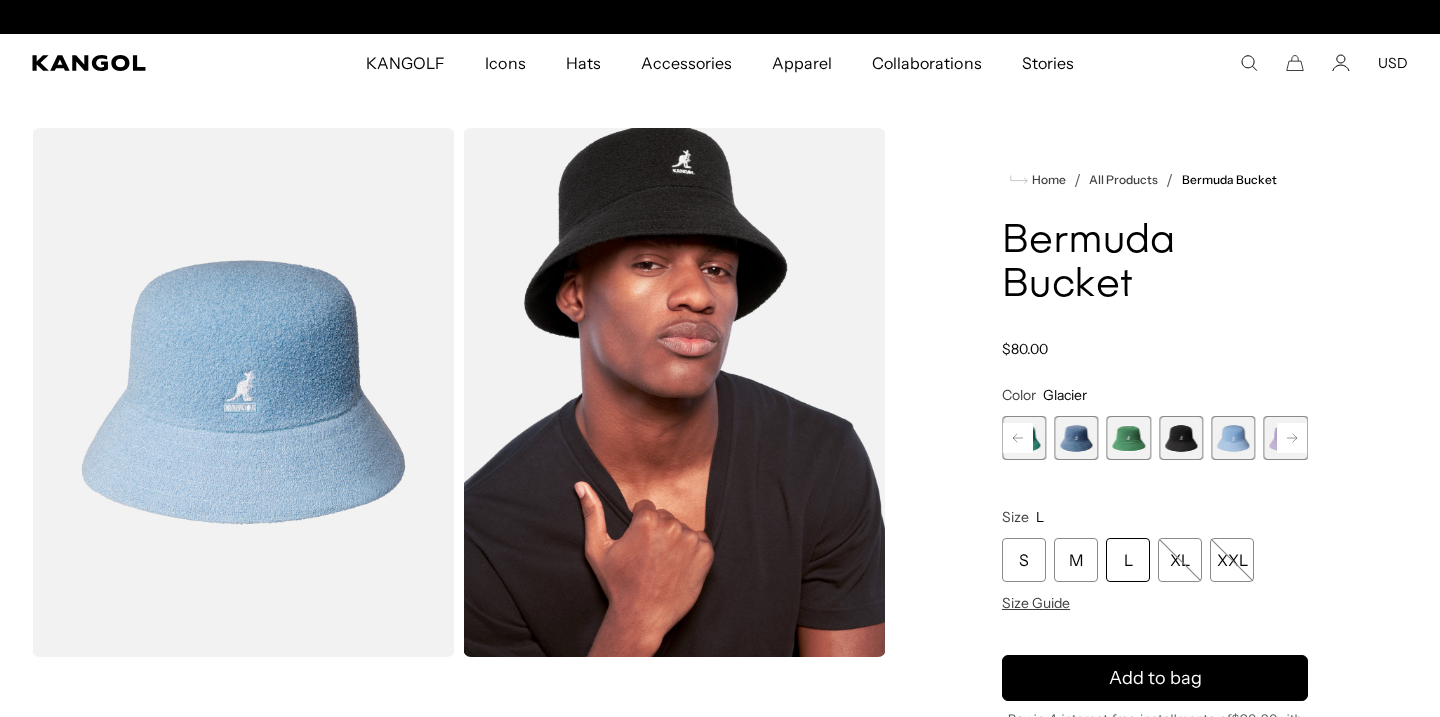 scroll, scrollTop: 0, scrollLeft: 412, axis: horizontal 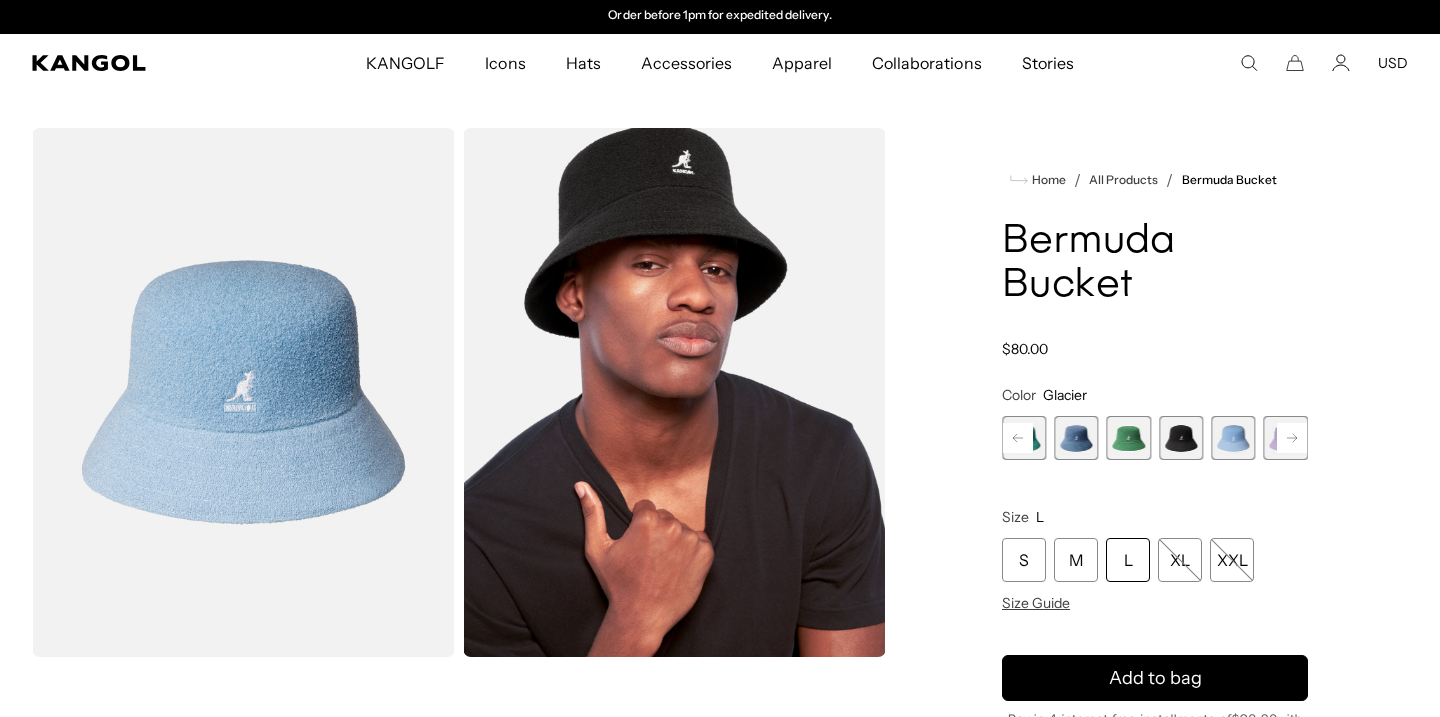 click on "Home
/
All Products
/
Bermuda Bucket
Bermuda Bucket
Regular price
$80.00
Regular price
Sale price
$80.00
Color
Glacier
Previous
Next
PEONY PINK
Variant sold out or unavailable
SAGE GREEN
Variant sold out or unavailable" at bounding box center (1155, 661) 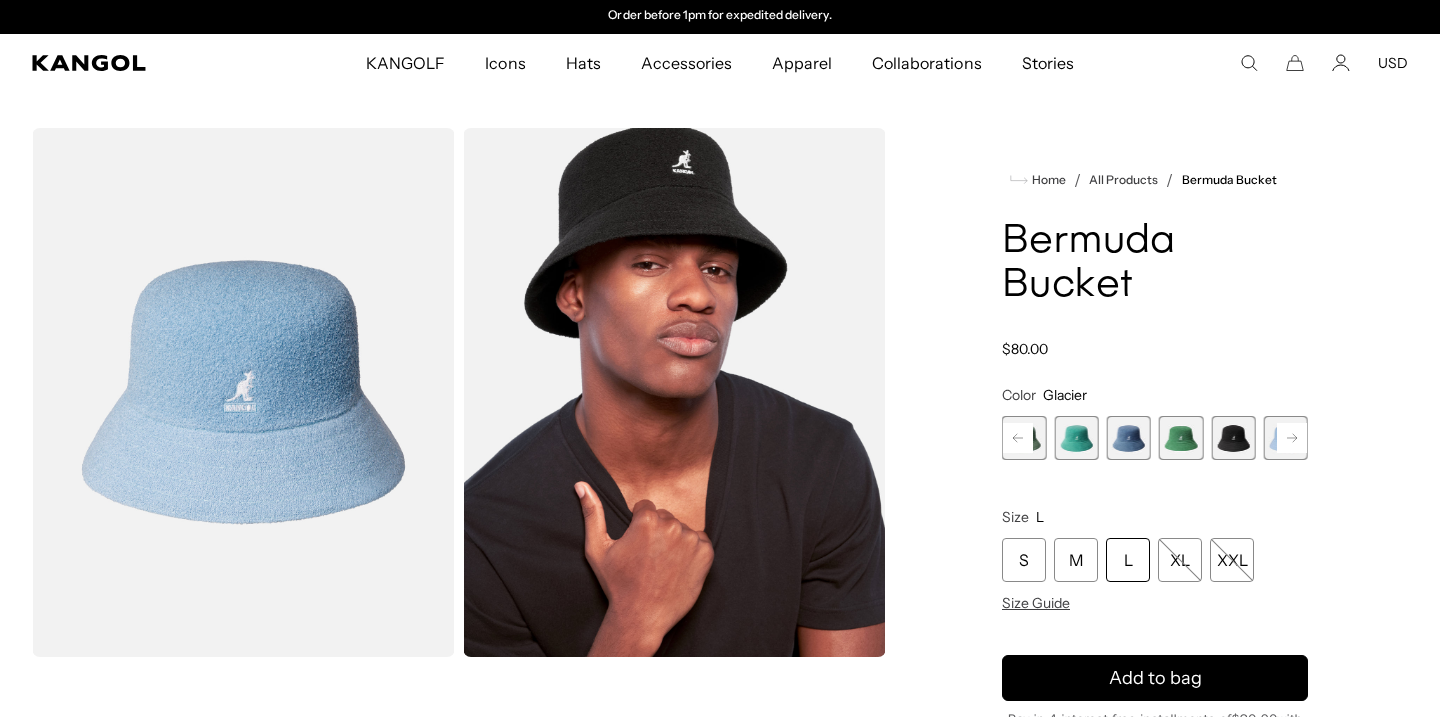 click 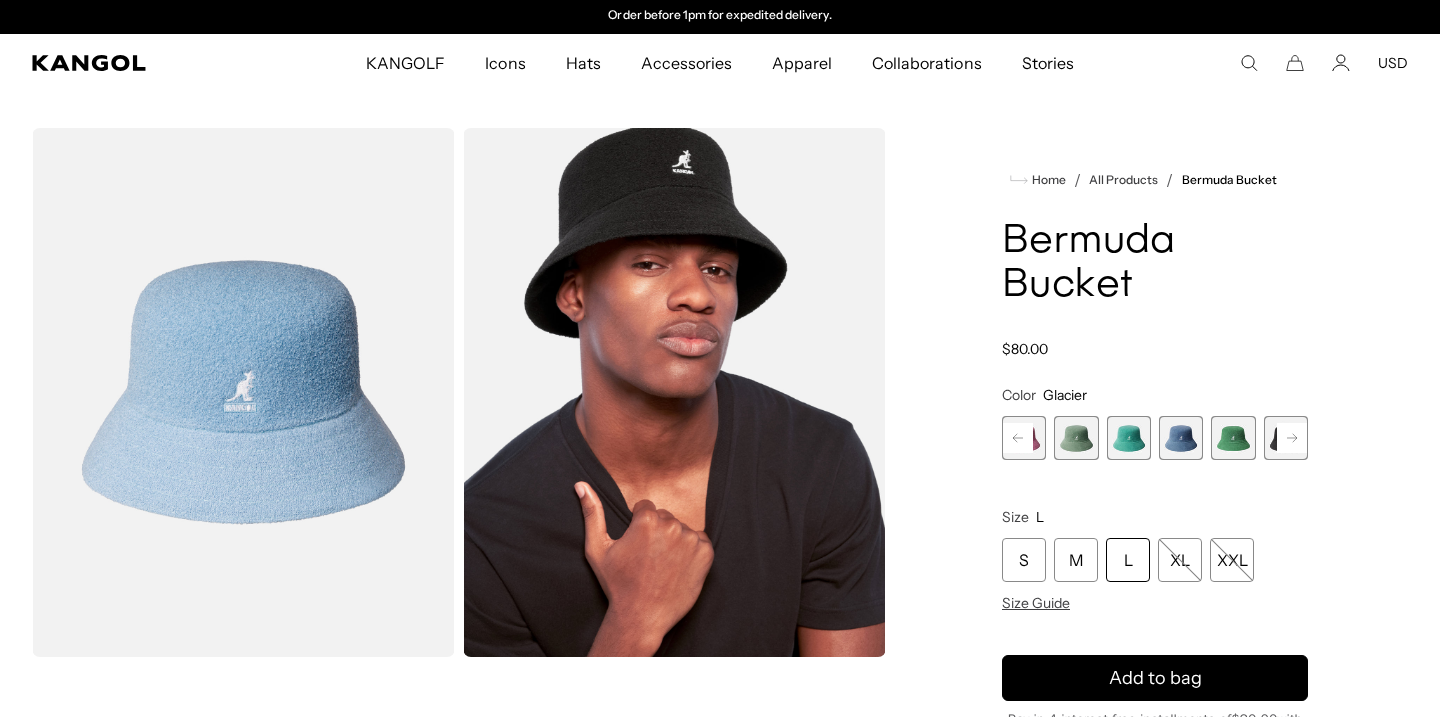 click on "PEONY PINK
Variant sold out or unavailable
SAGE GREEN
Variant sold out or unavailable
AQUATIC
Variant sold out or unavailable
DENIM BLUE
Variant sold out or unavailable
Turf Green
Variant sold out or unavailable
Black
Variant sold out or unavailable
Glacier
Variant sold out or unavailable" at bounding box center (1155, 438) 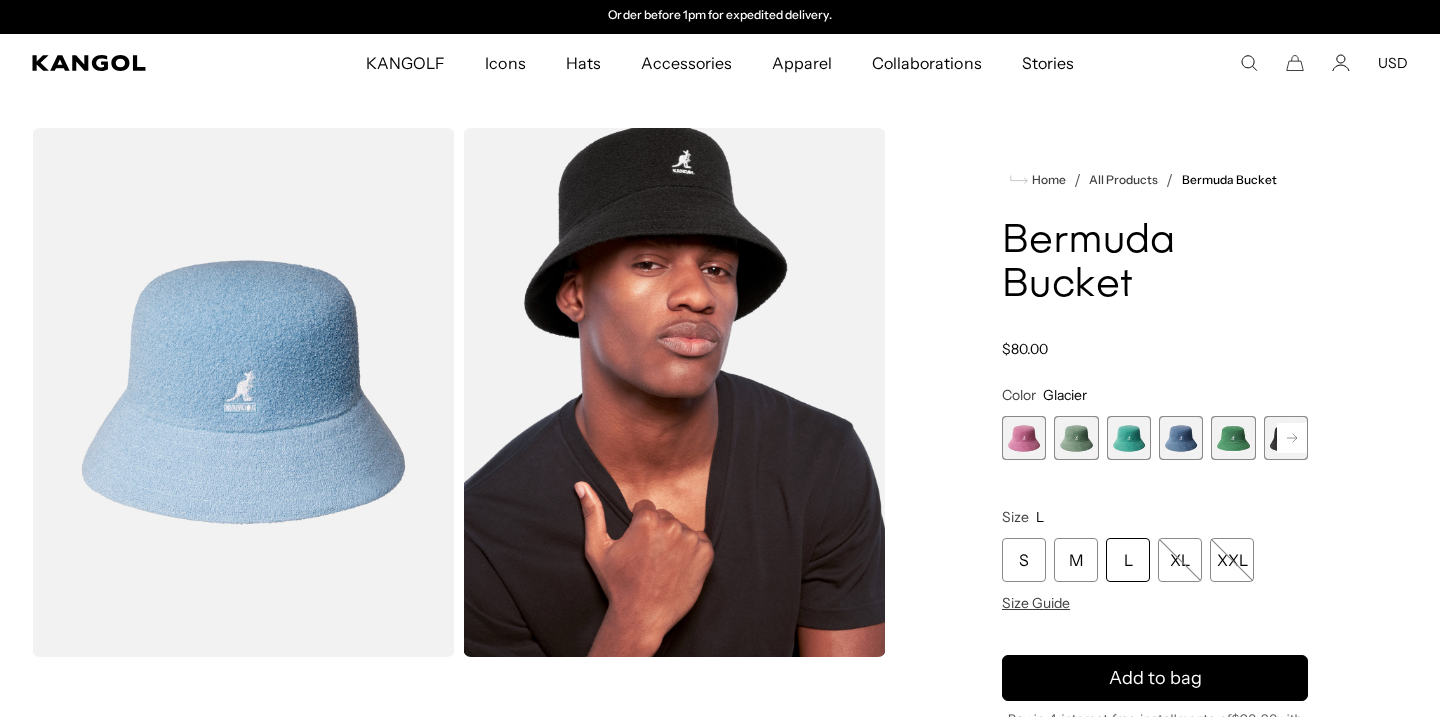 click at bounding box center [1129, 438] 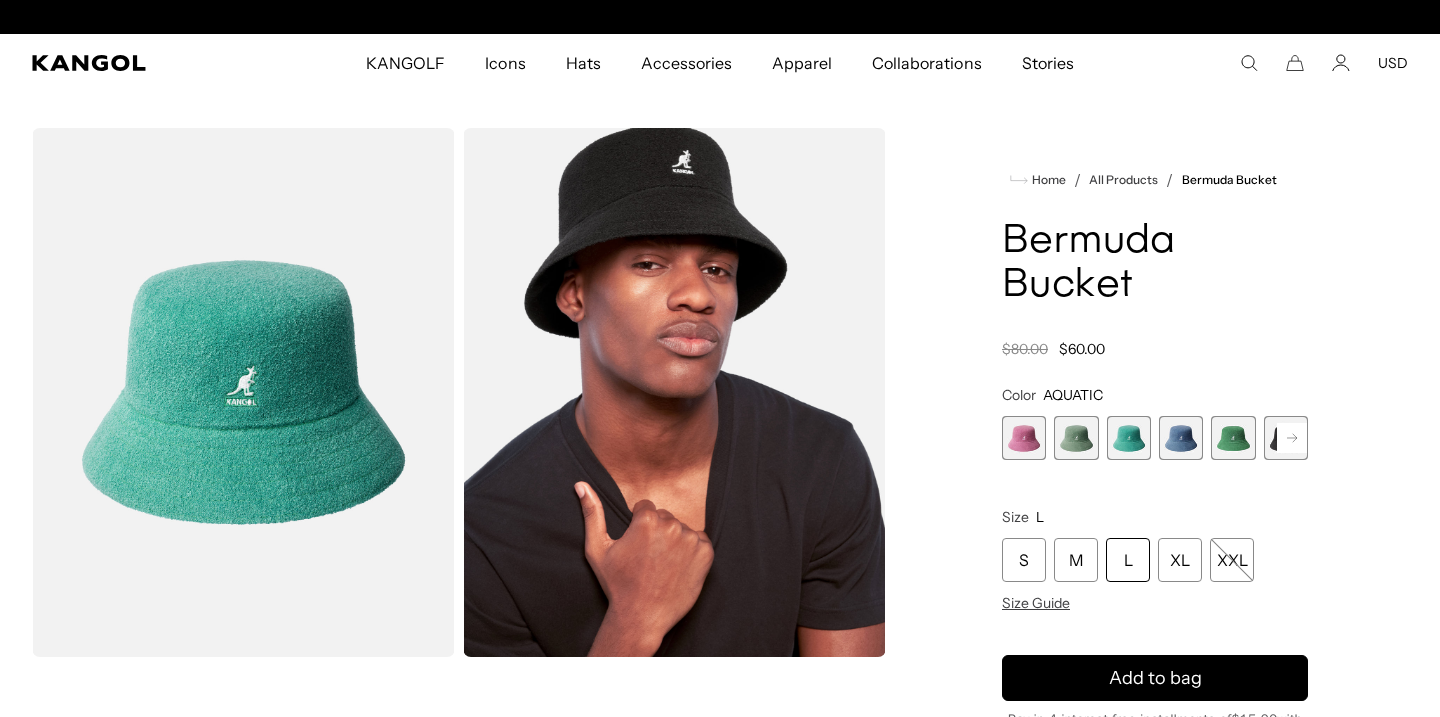 scroll, scrollTop: 0, scrollLeft: 0, axis: both 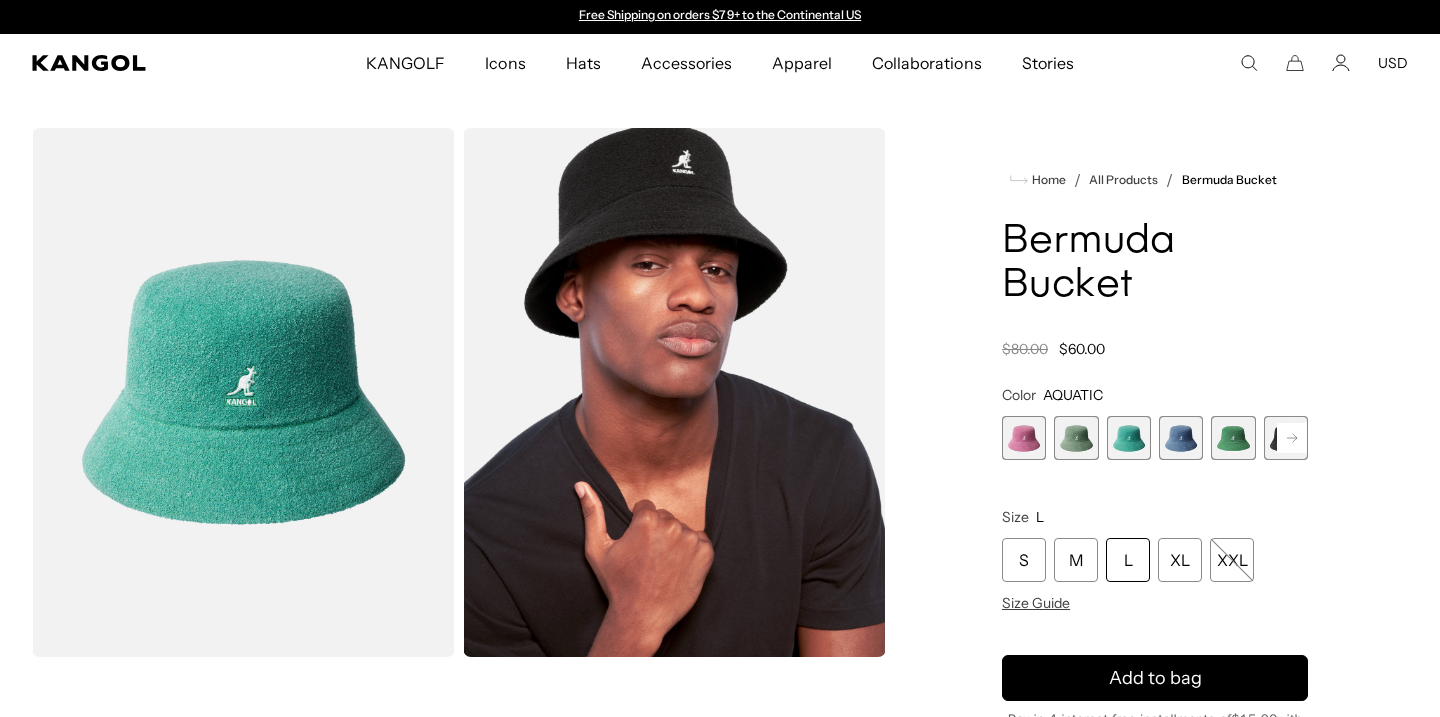 click 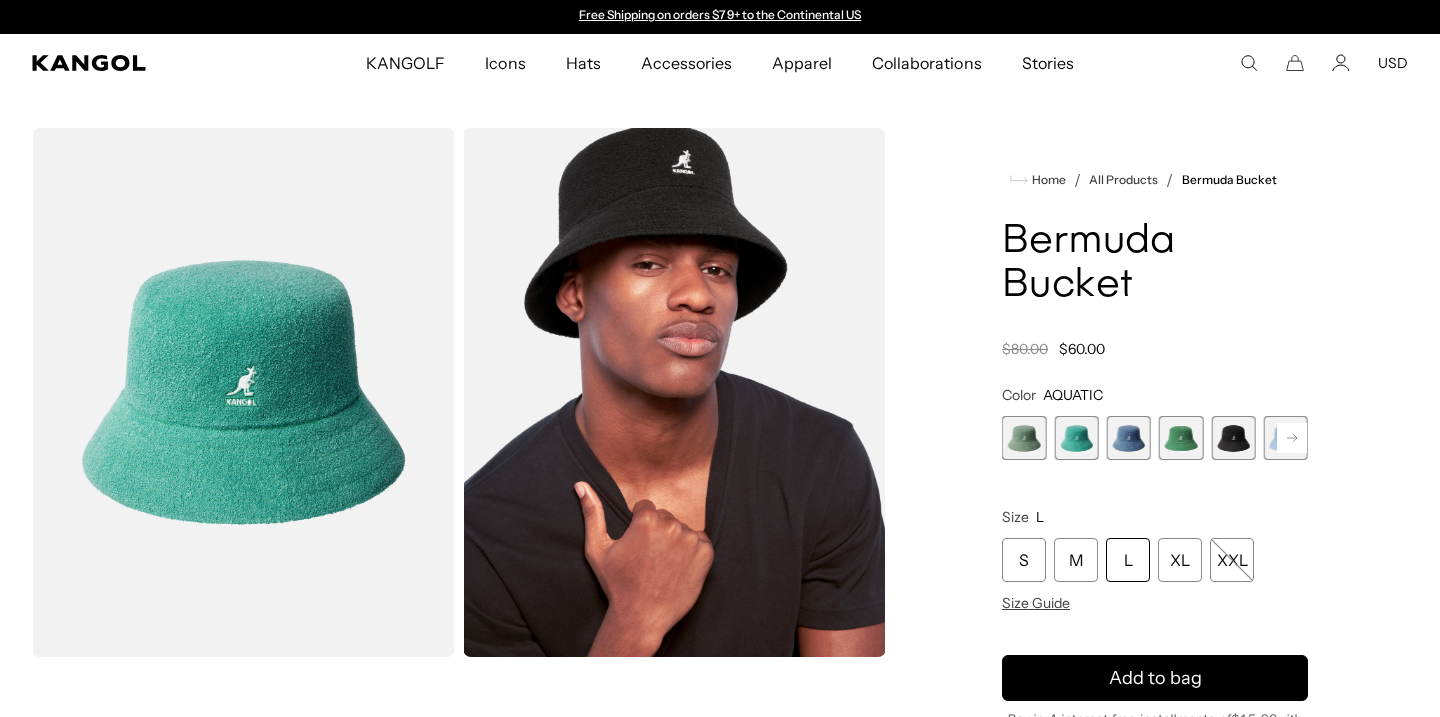 click 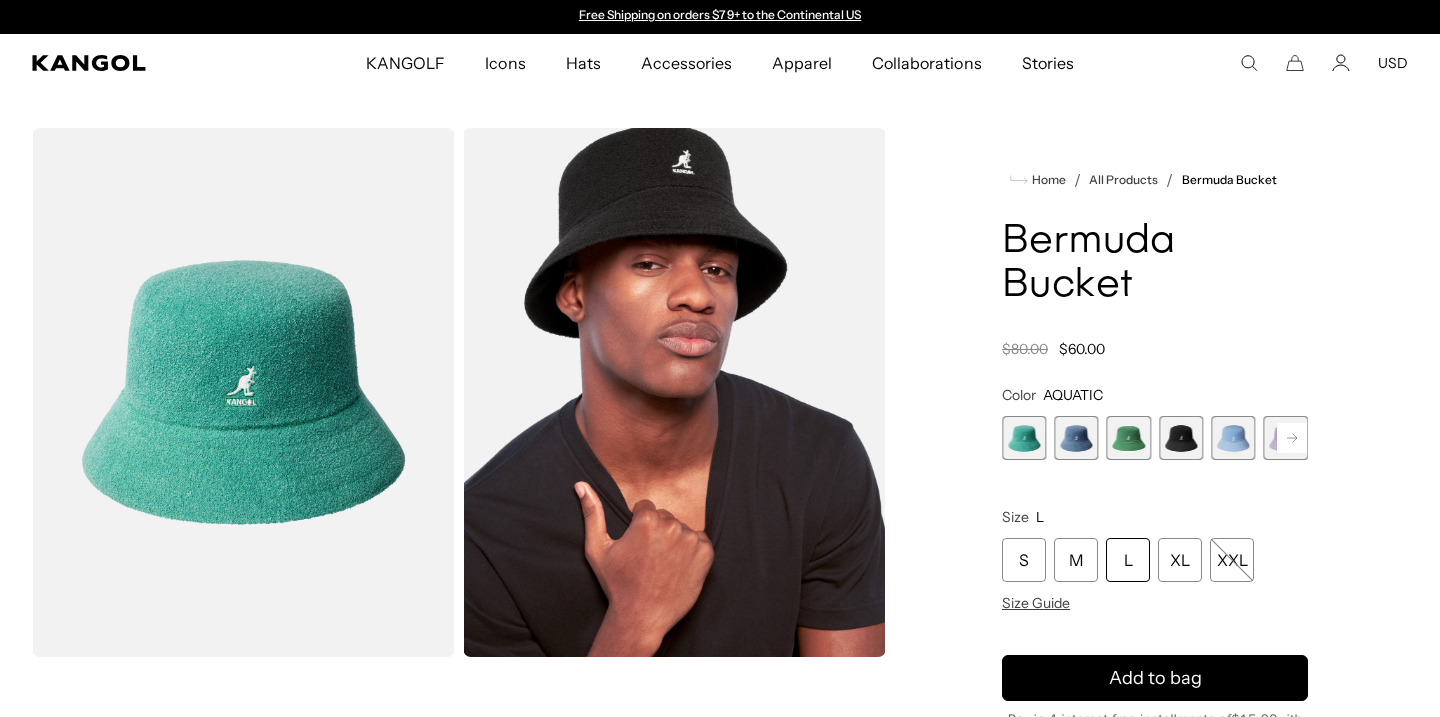 click 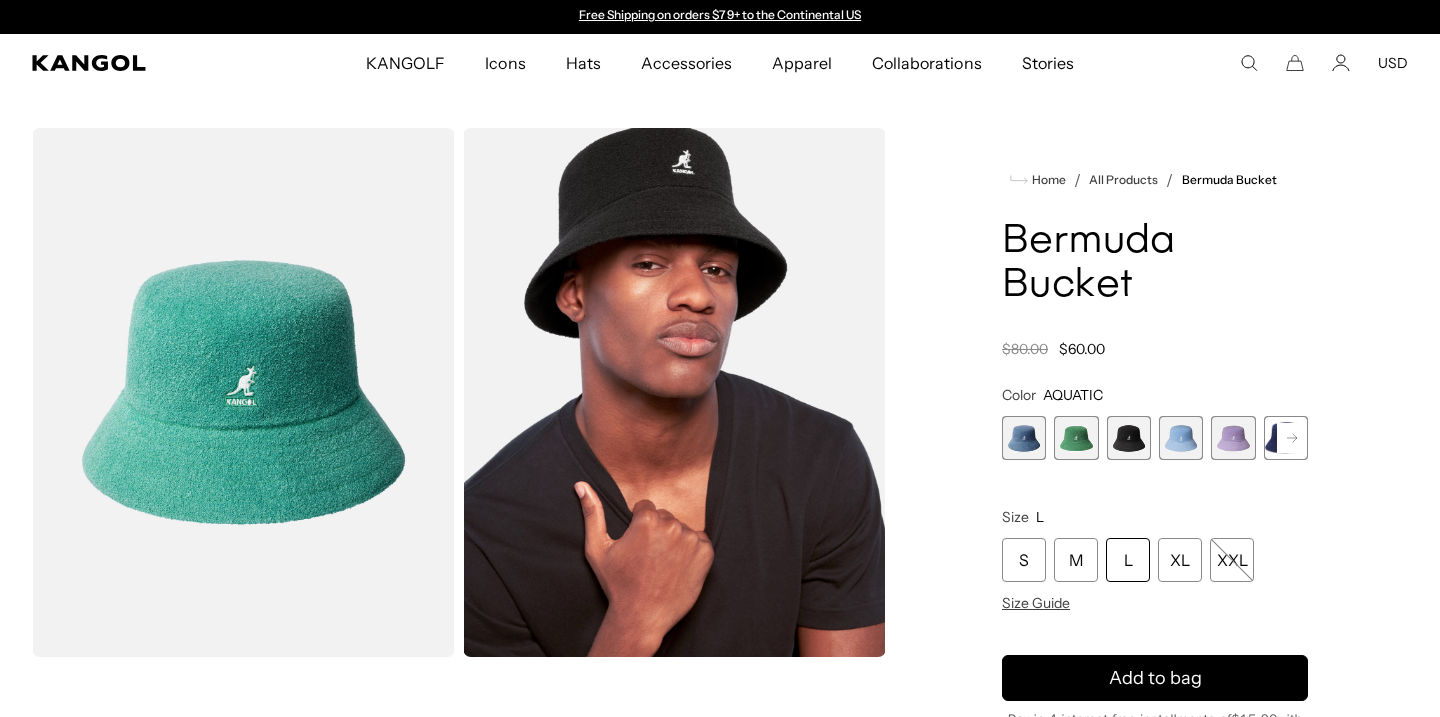 click 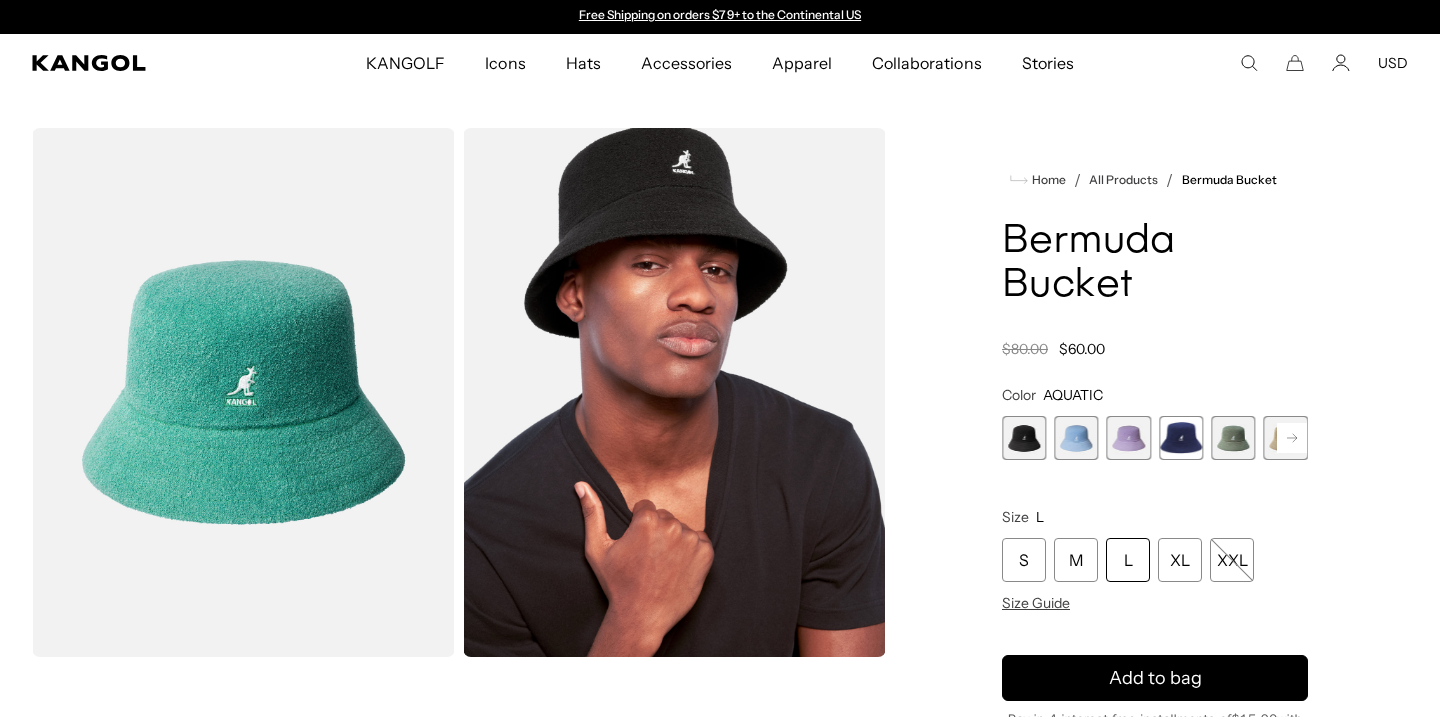 click 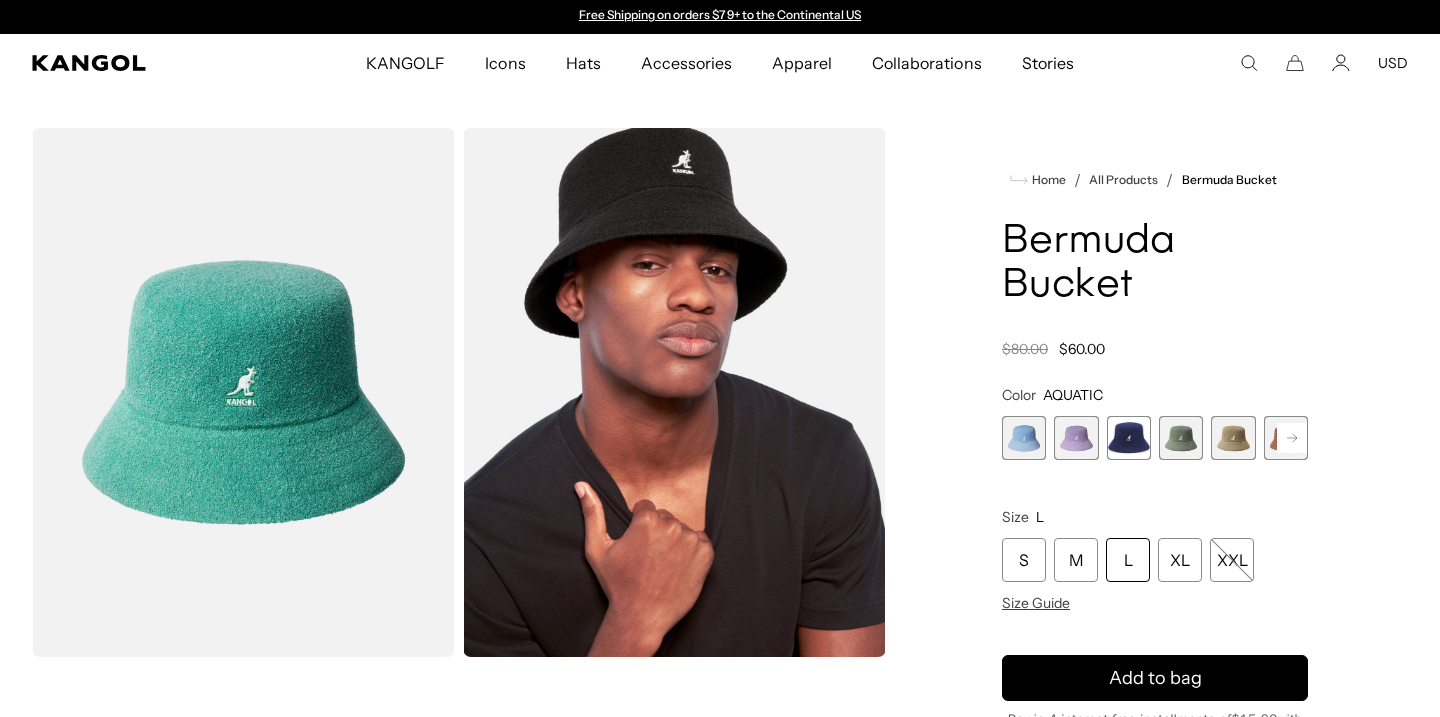 click 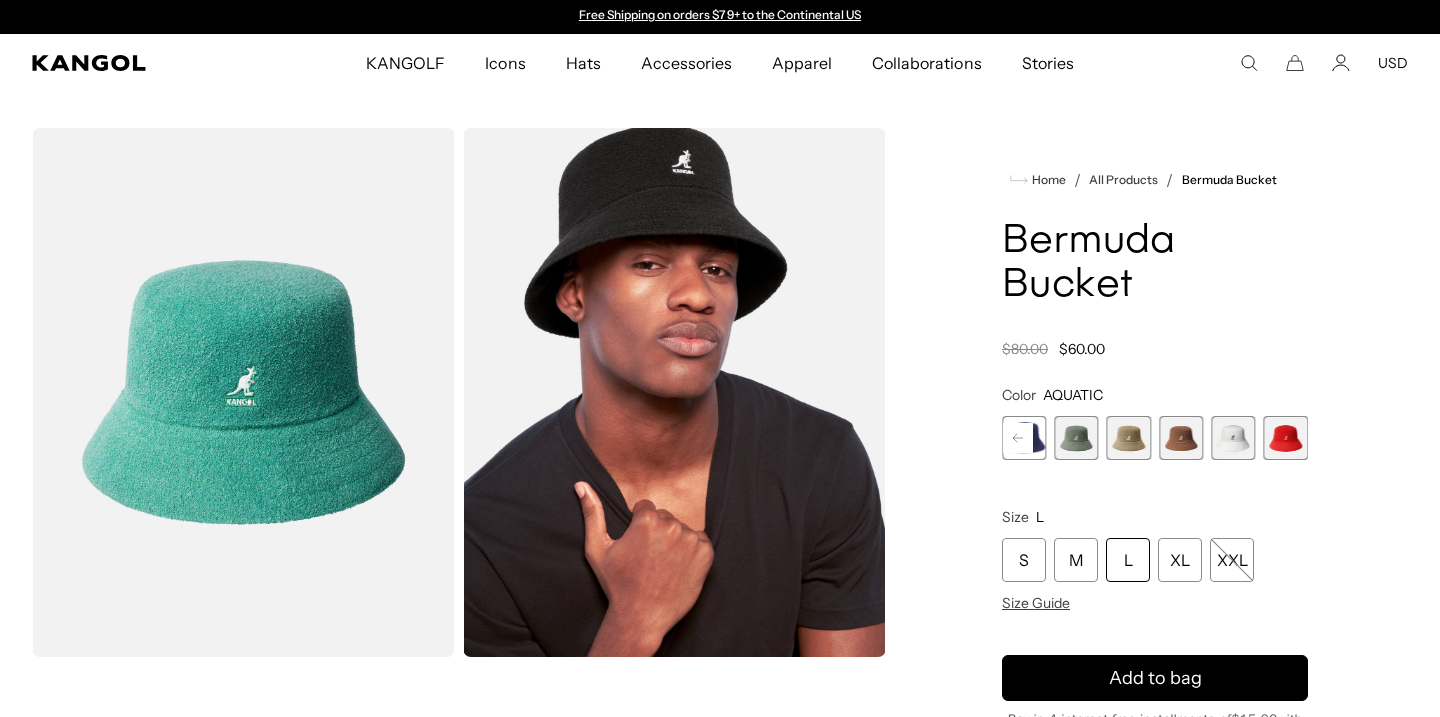 click at bounding box center (1233, 438) 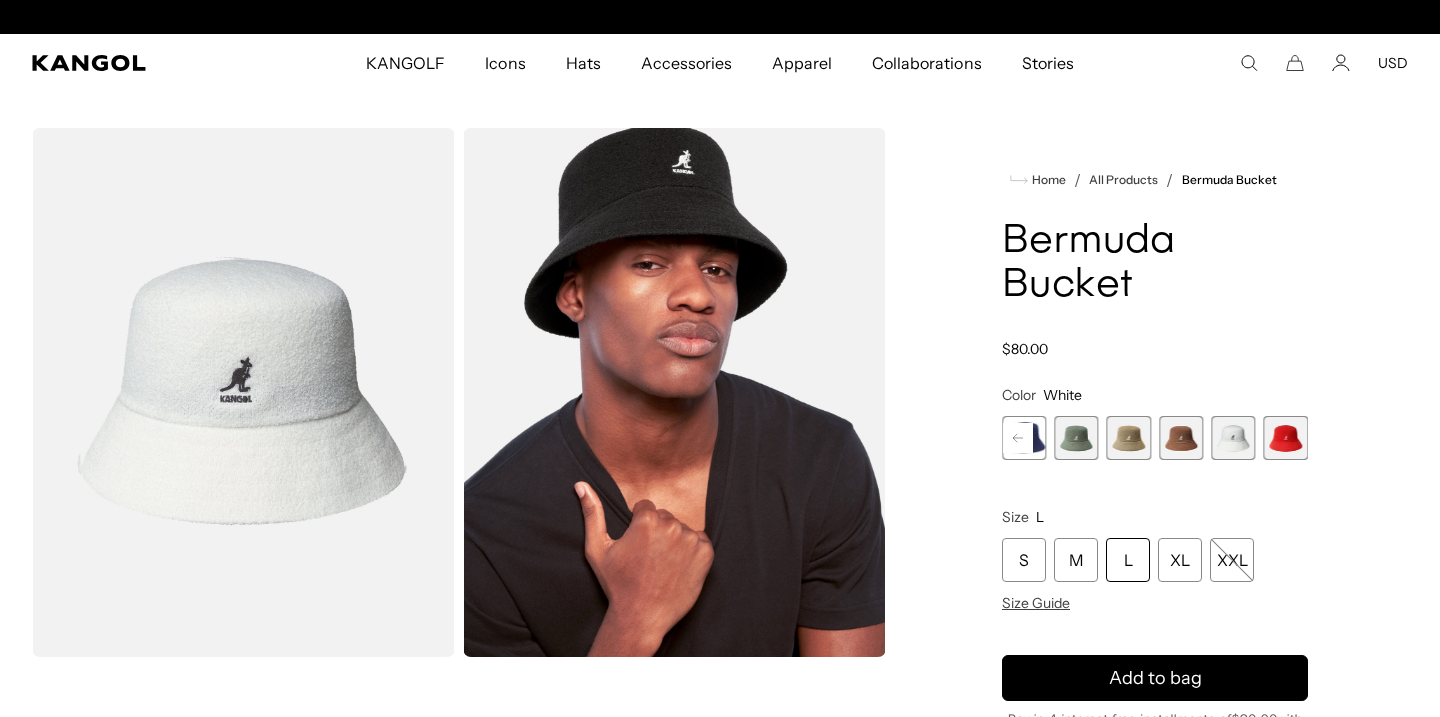 scroll, scrollTop: 0, scrollLeft: 412, axis: horizontal 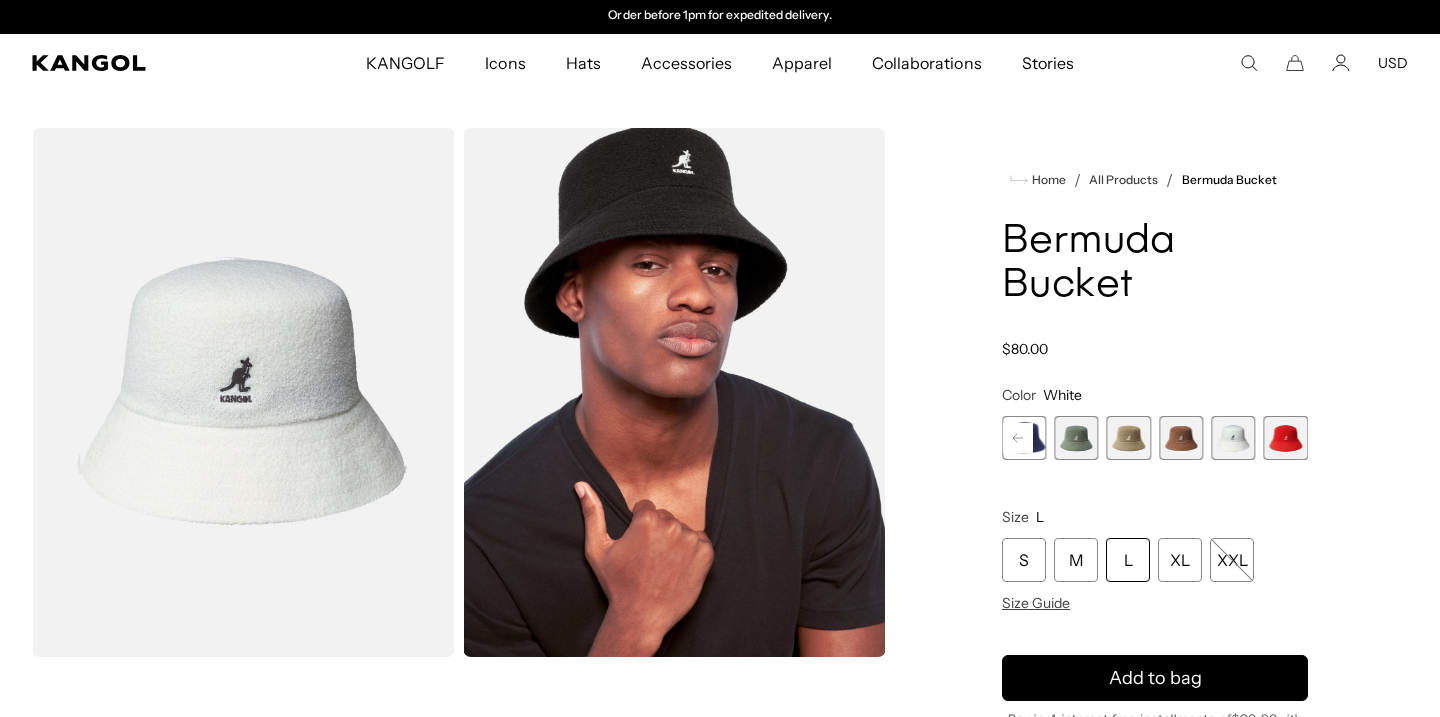 click at bounding box center [1286, 438] 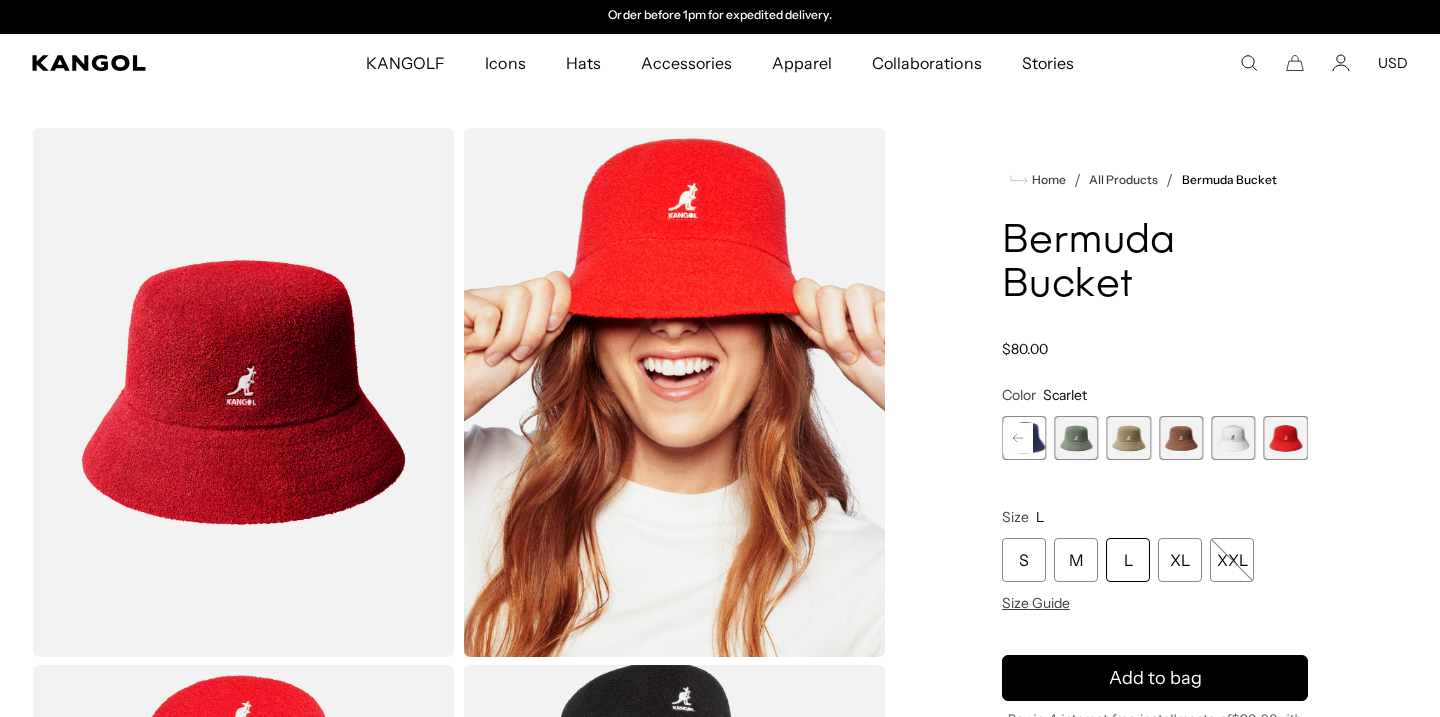 click at bounding box center [1181, 438] 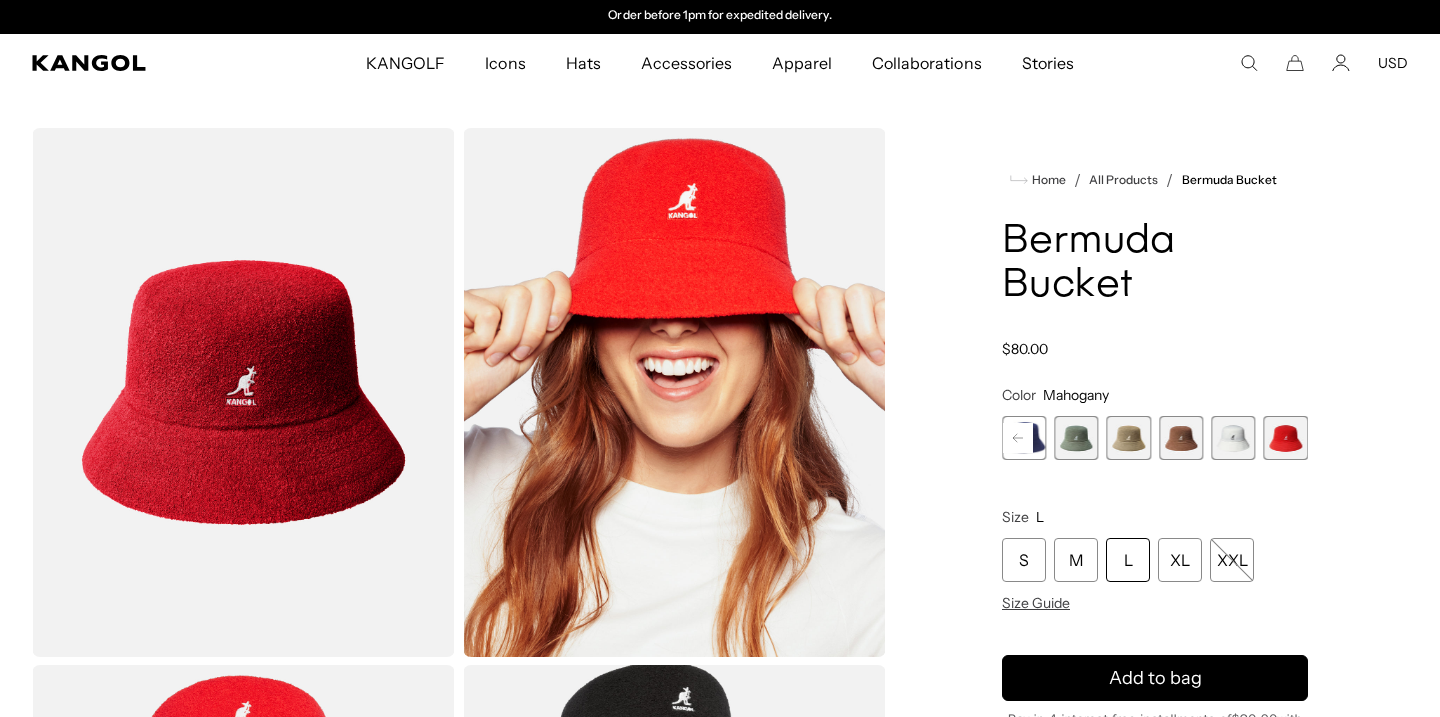 click at bounding box center (1076, 438) 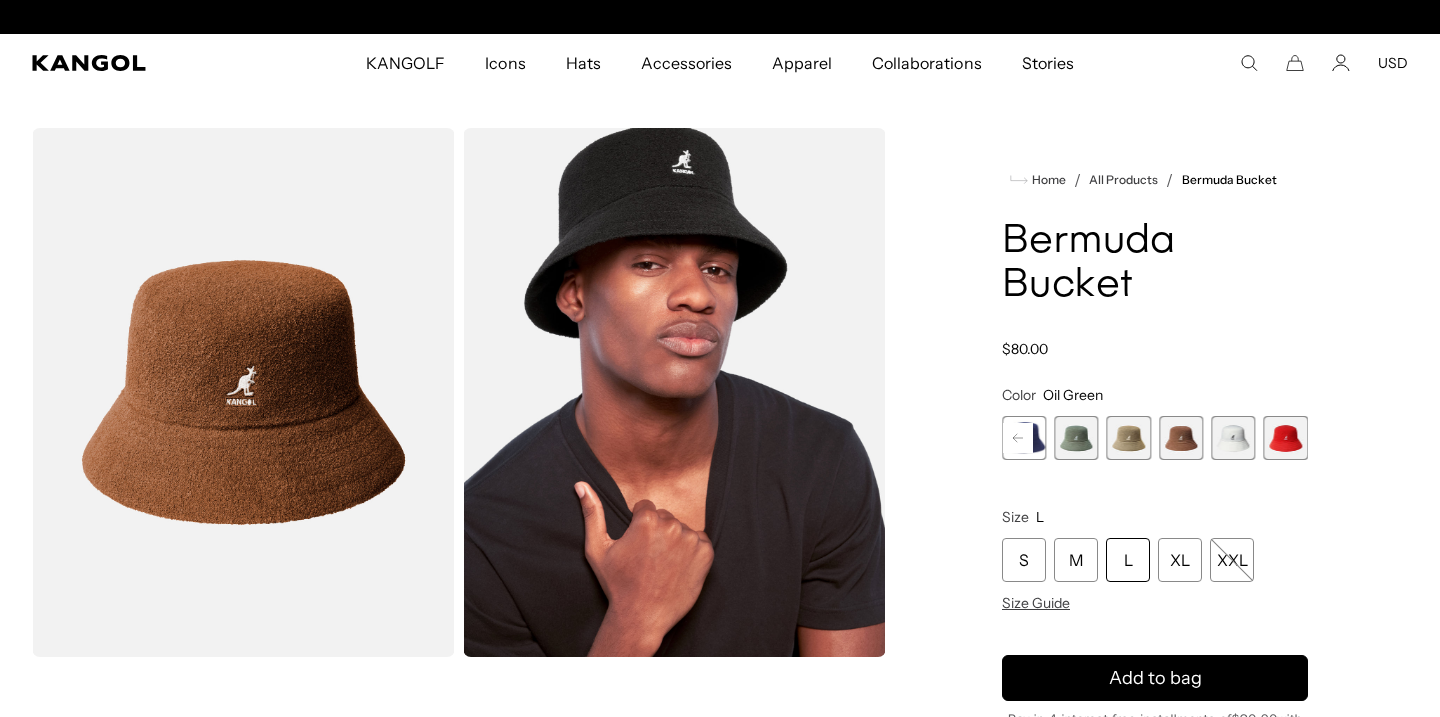 scroll, scrollTop: 0, scrollLeft: 0, axis: both 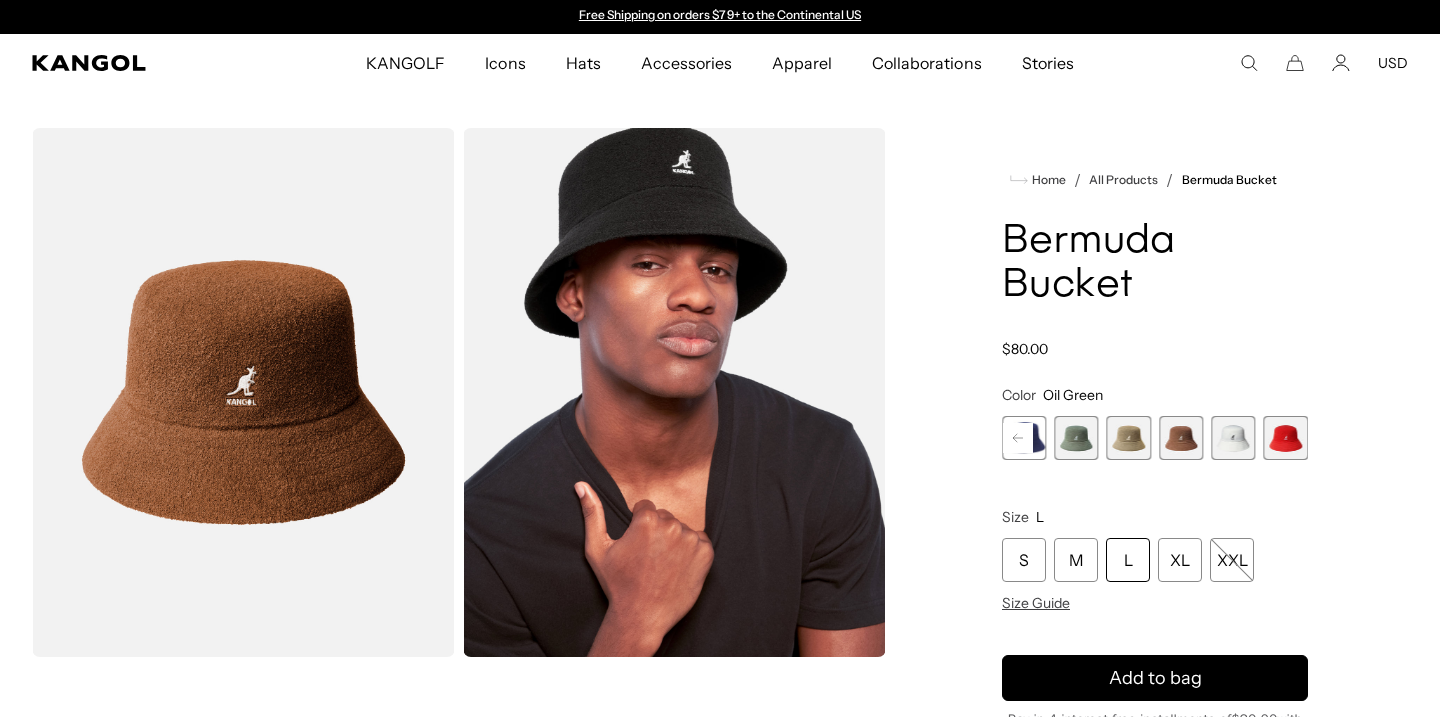 click 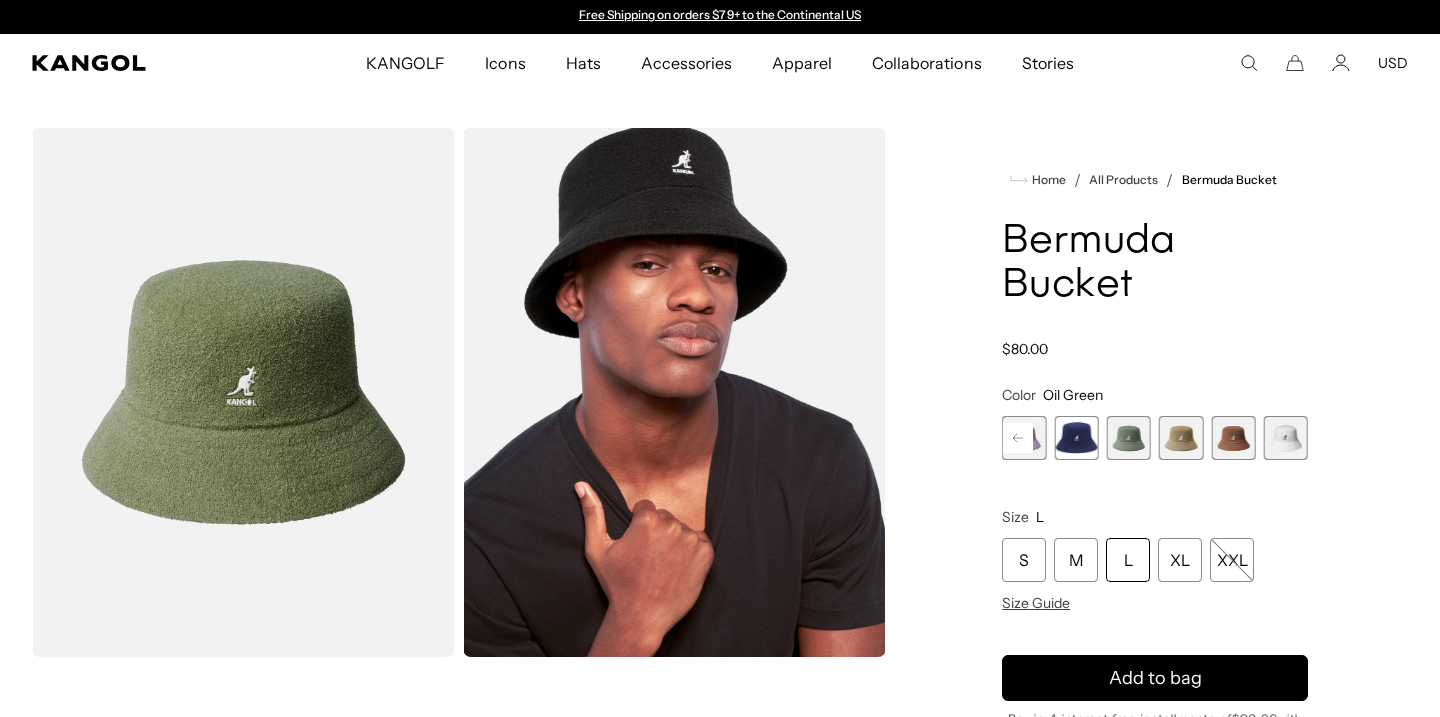 click at bounding box center (1129, 438) 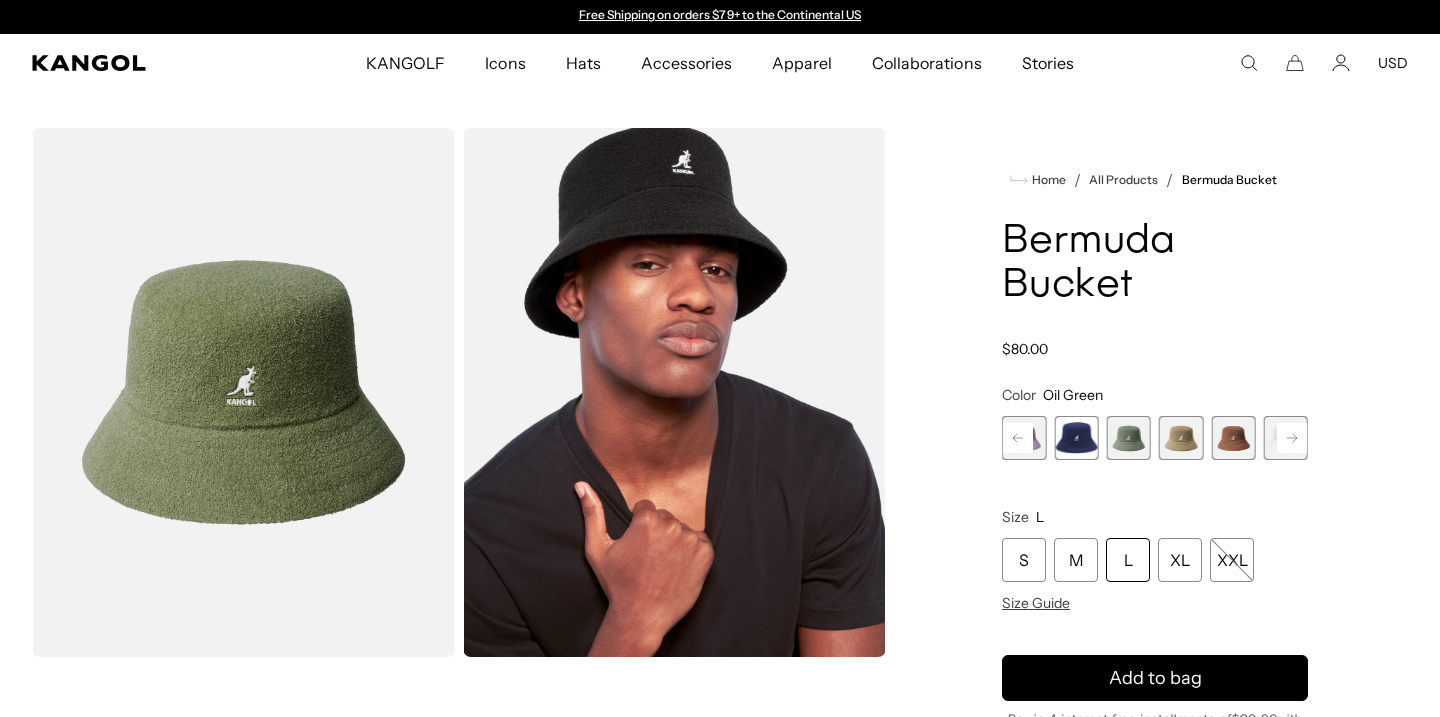 click at bounding box center [1076, 438] 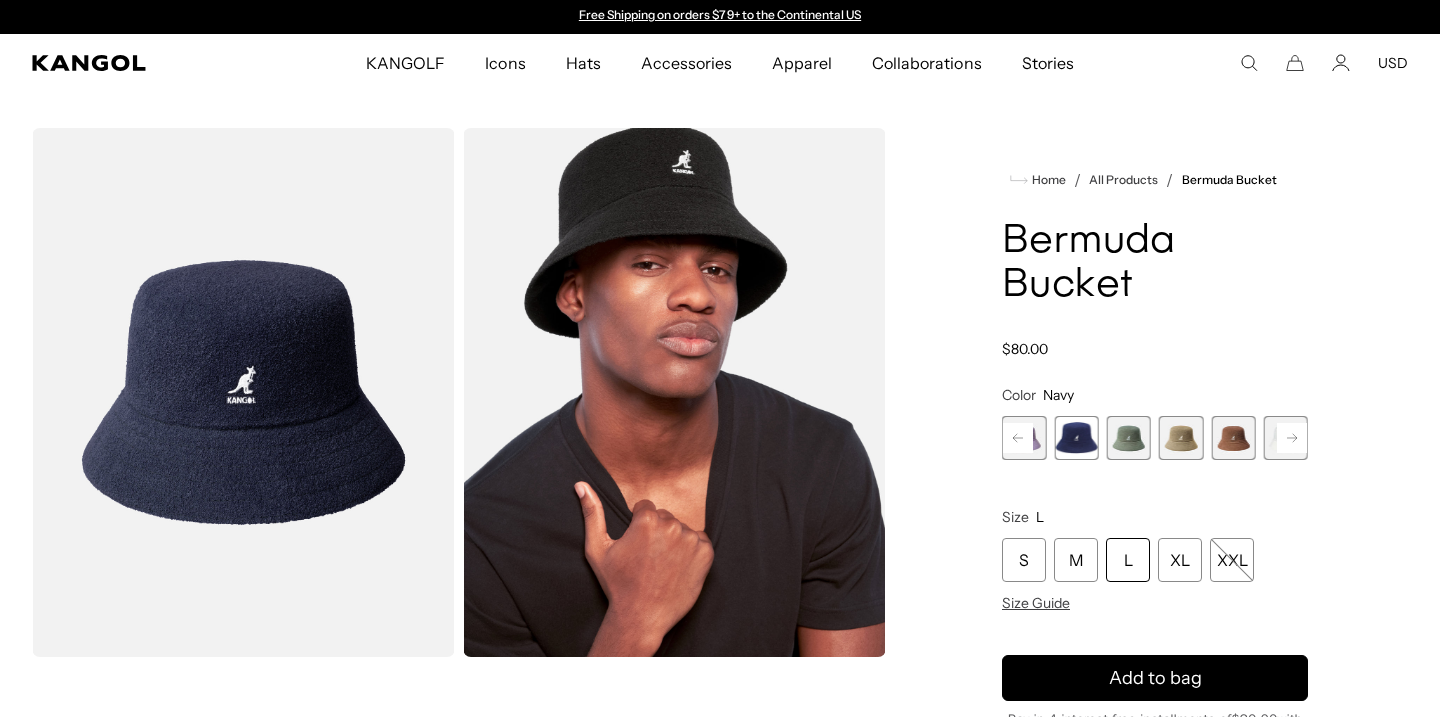 click 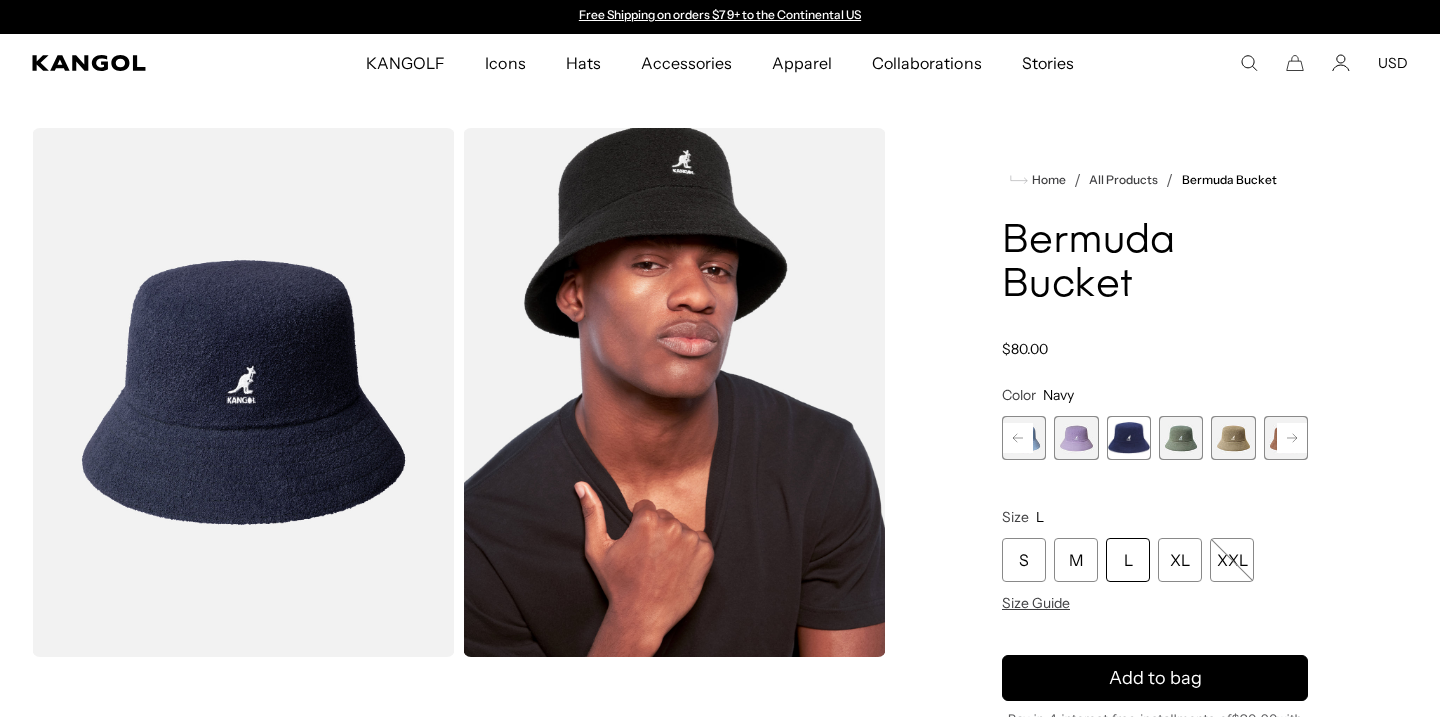 click at bounding box center [1076, 438] 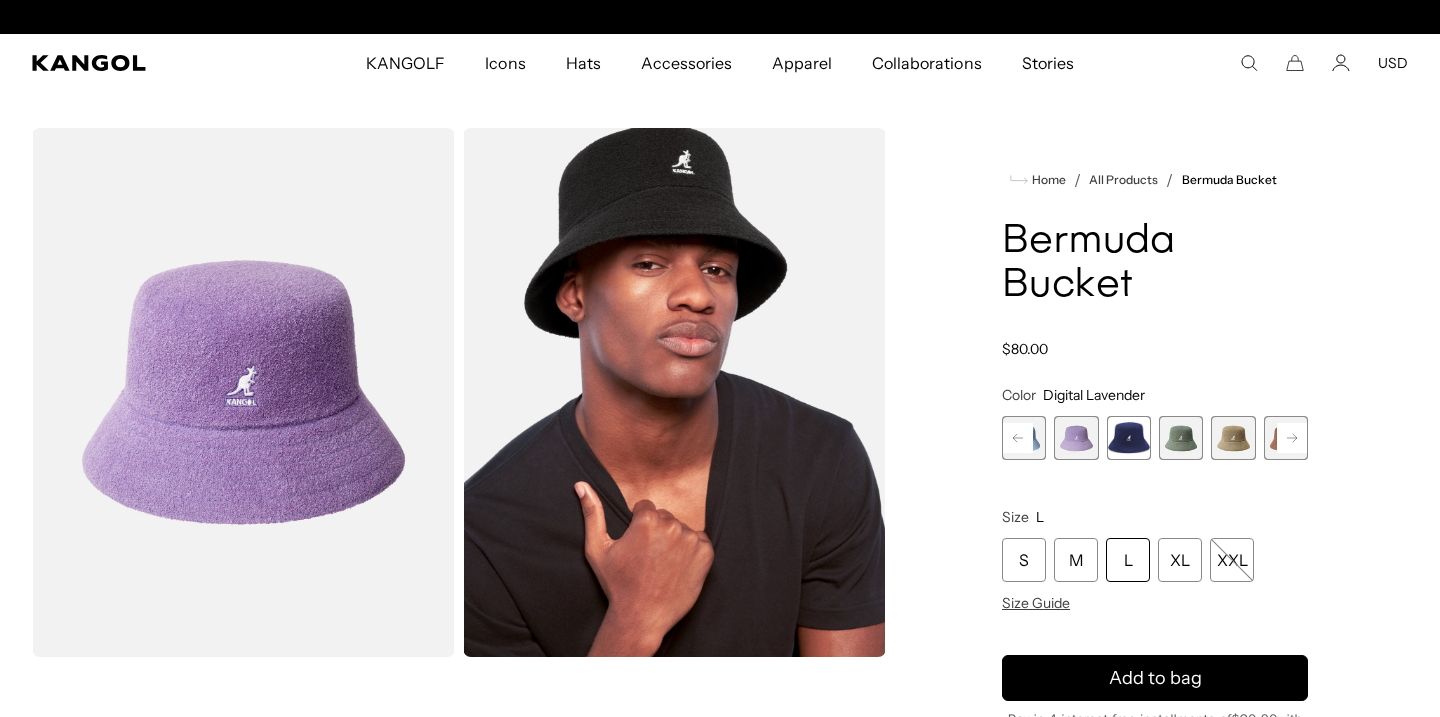 scroll, scrollTop: 0, scrollLeft: 412, axis: horizontal 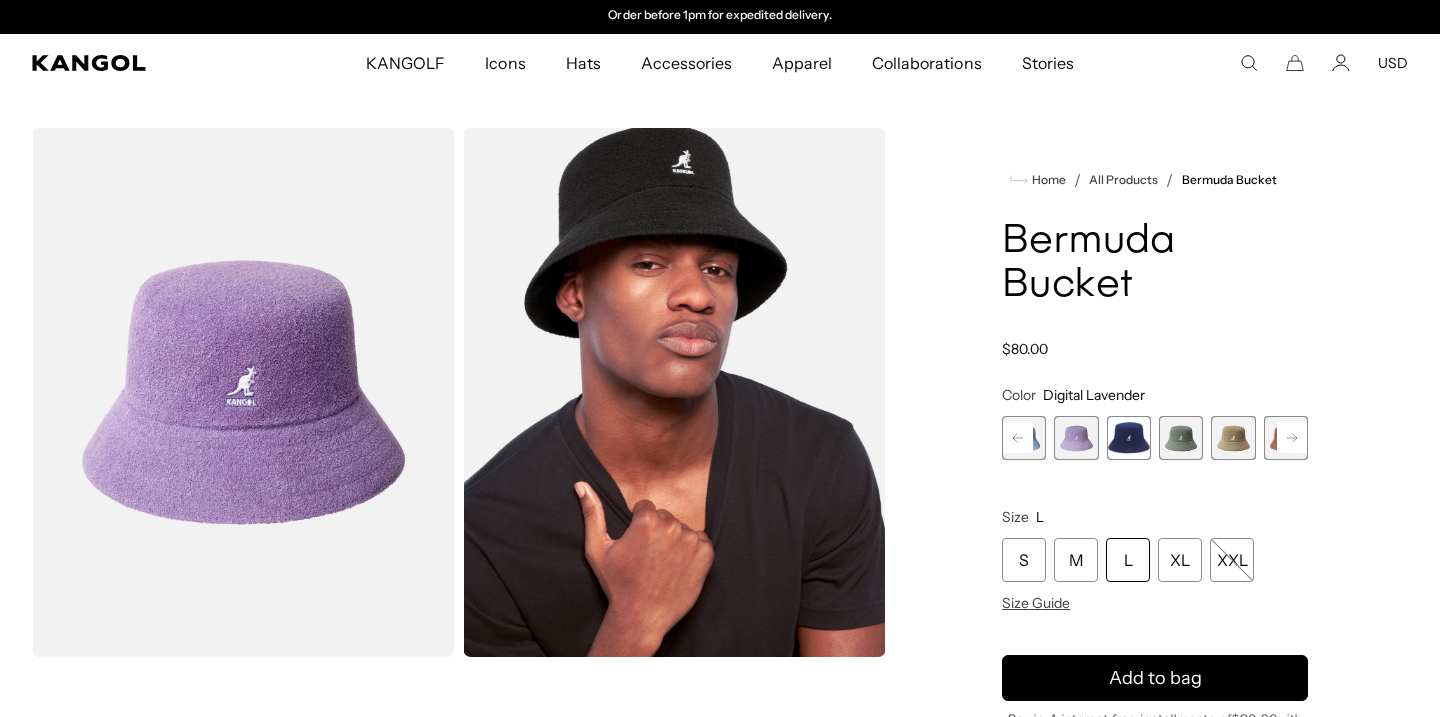 click 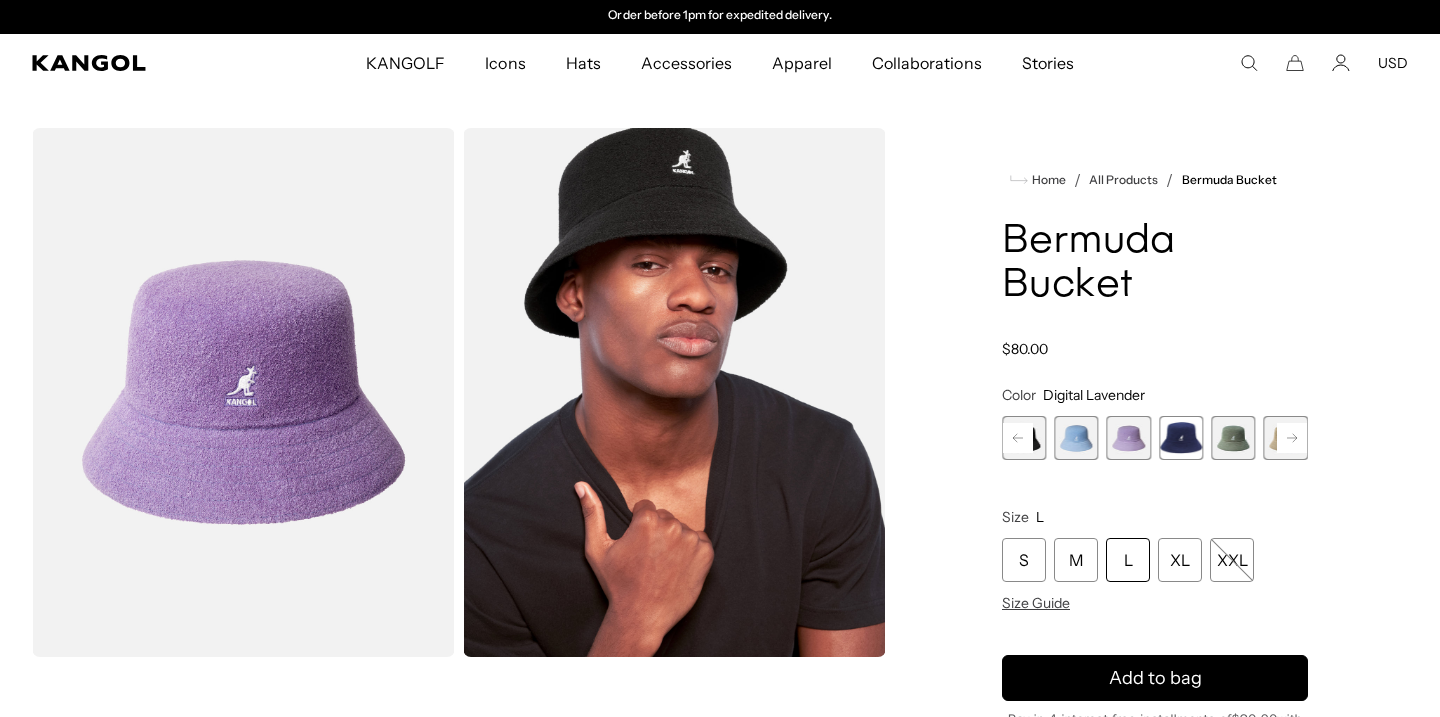 click at bounding box center [1076, 438] 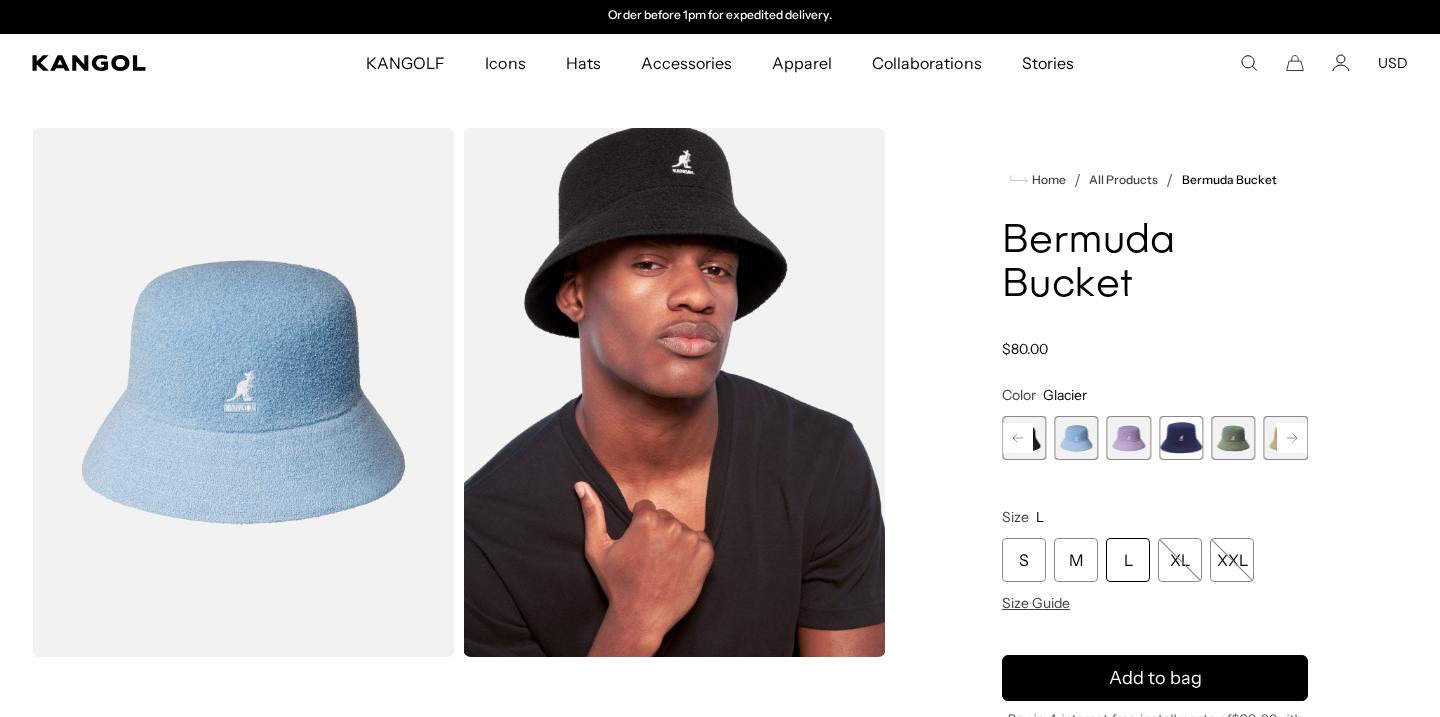 click 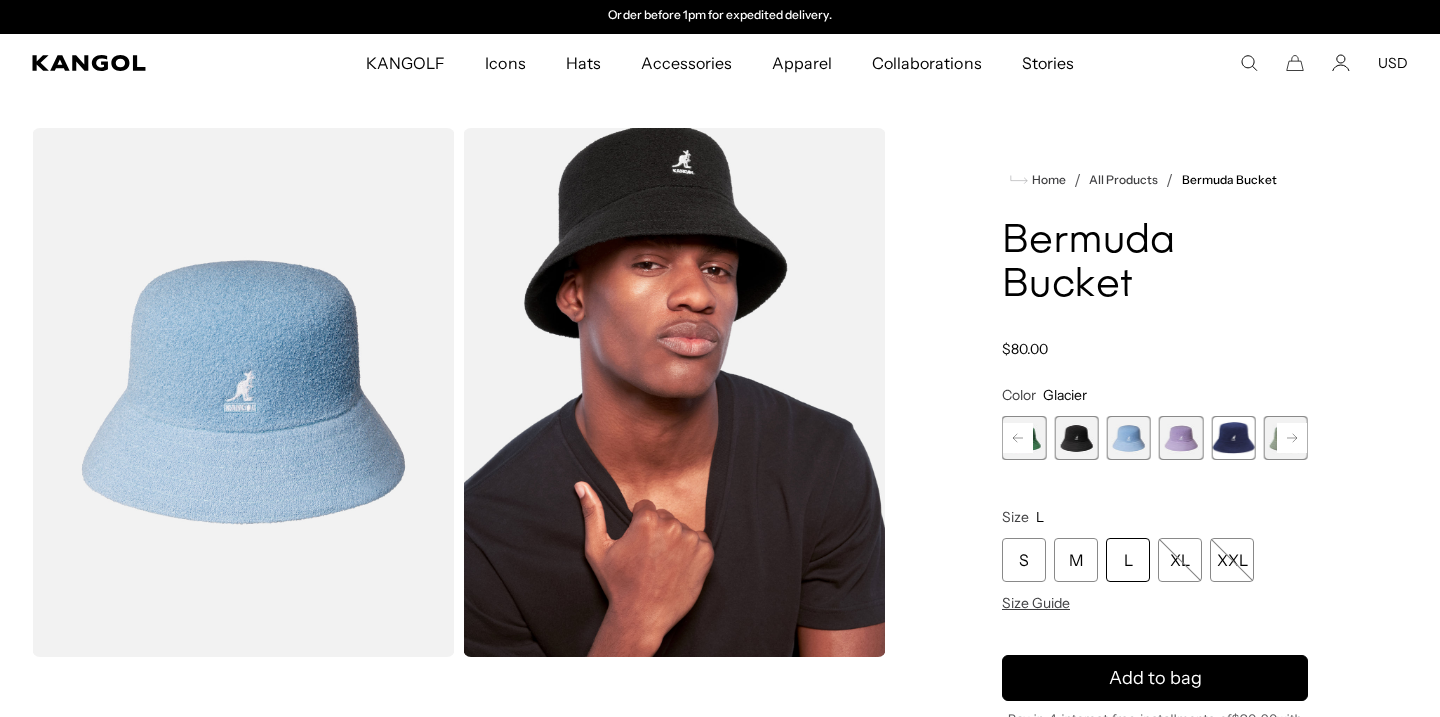 click at bounding box center (1076, 438) 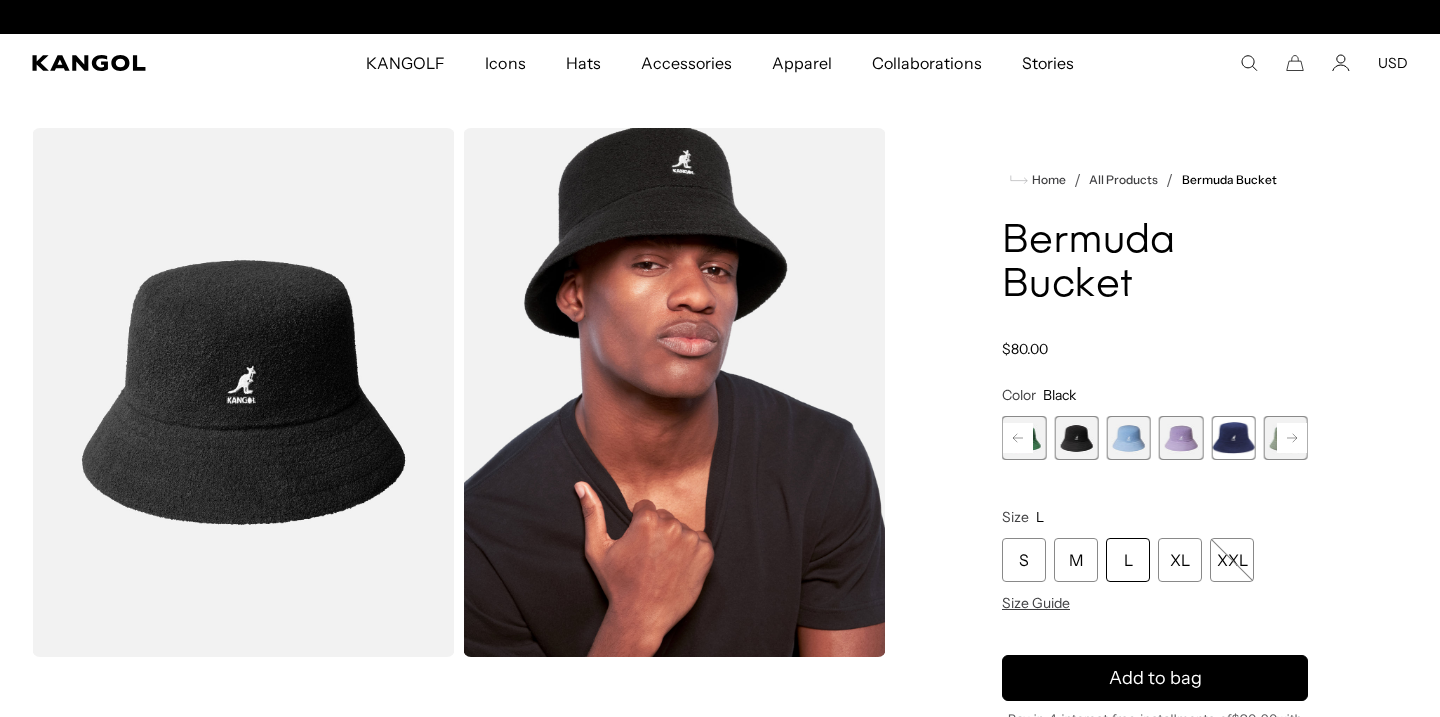 scroll, scrollTop: 0, scrollLeft: 0, axis: both 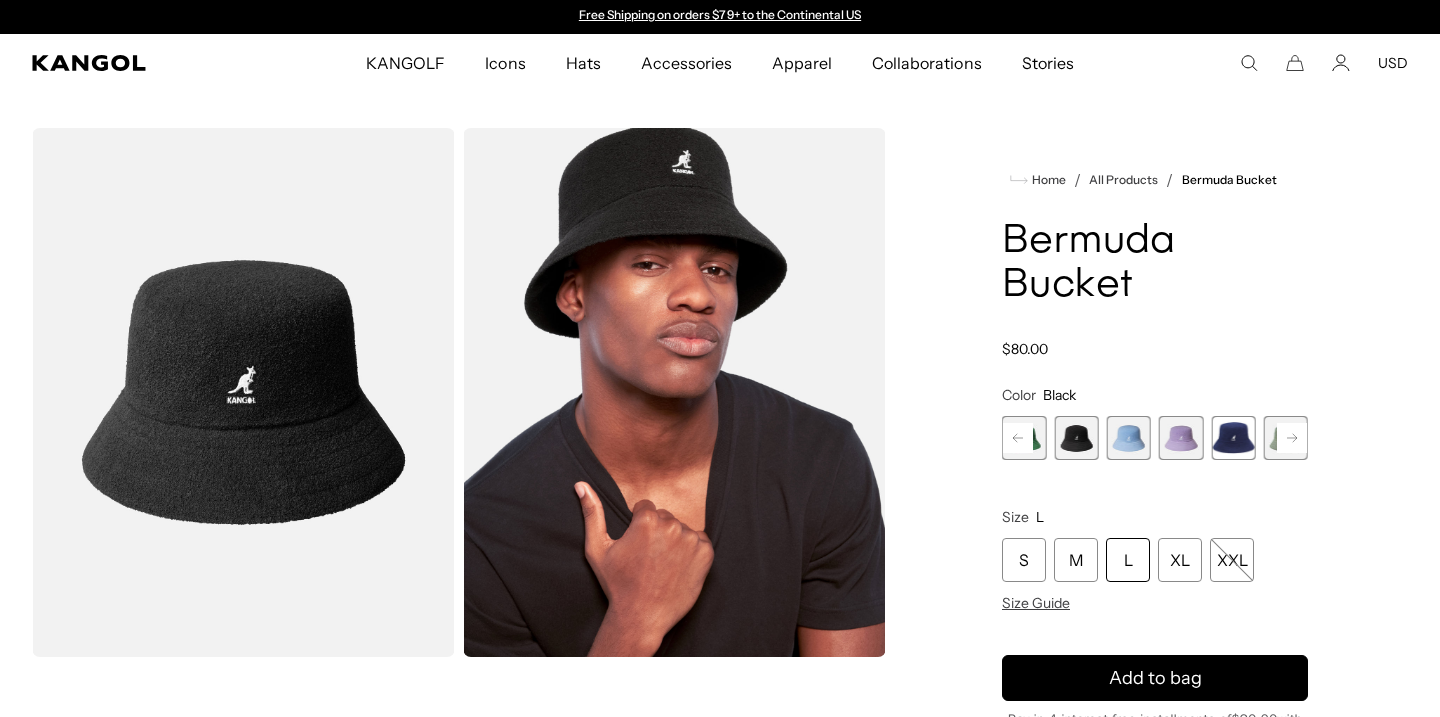 click at bounding box center [1129, 438] 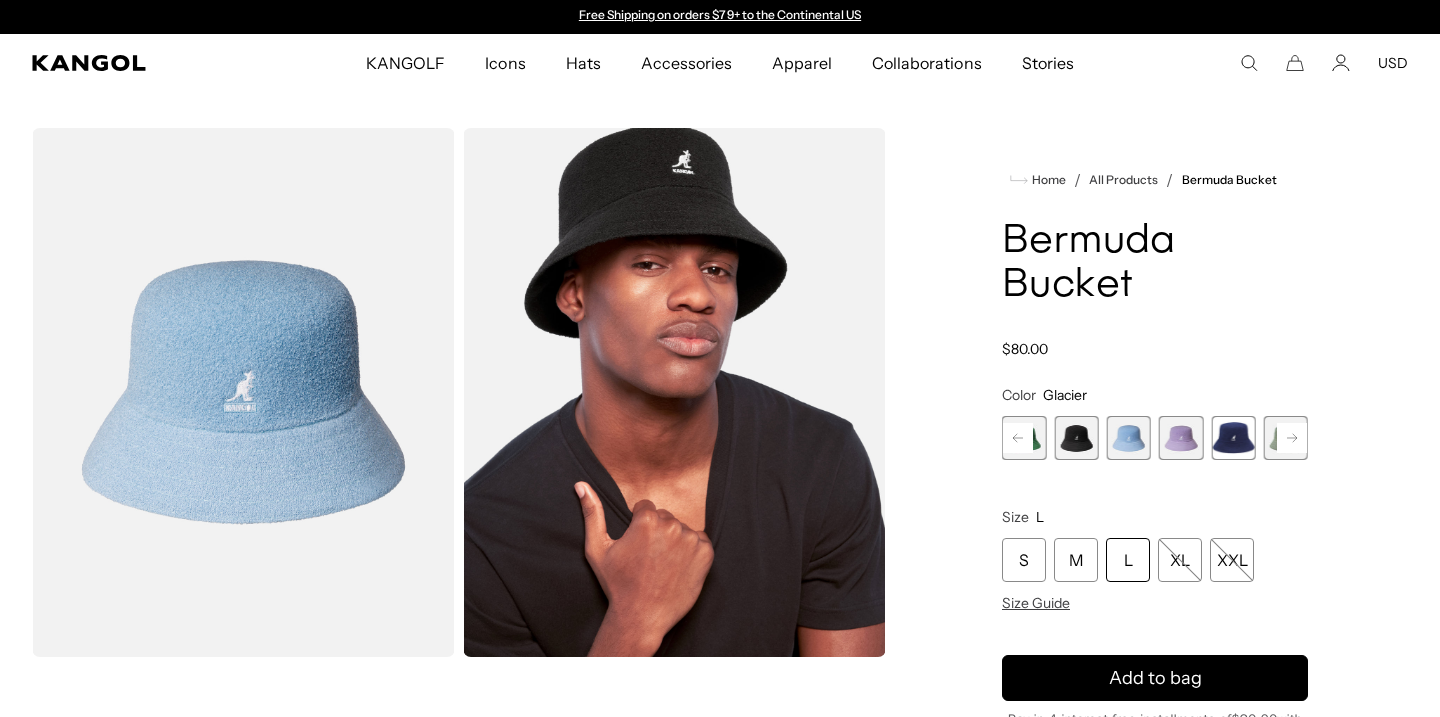 click 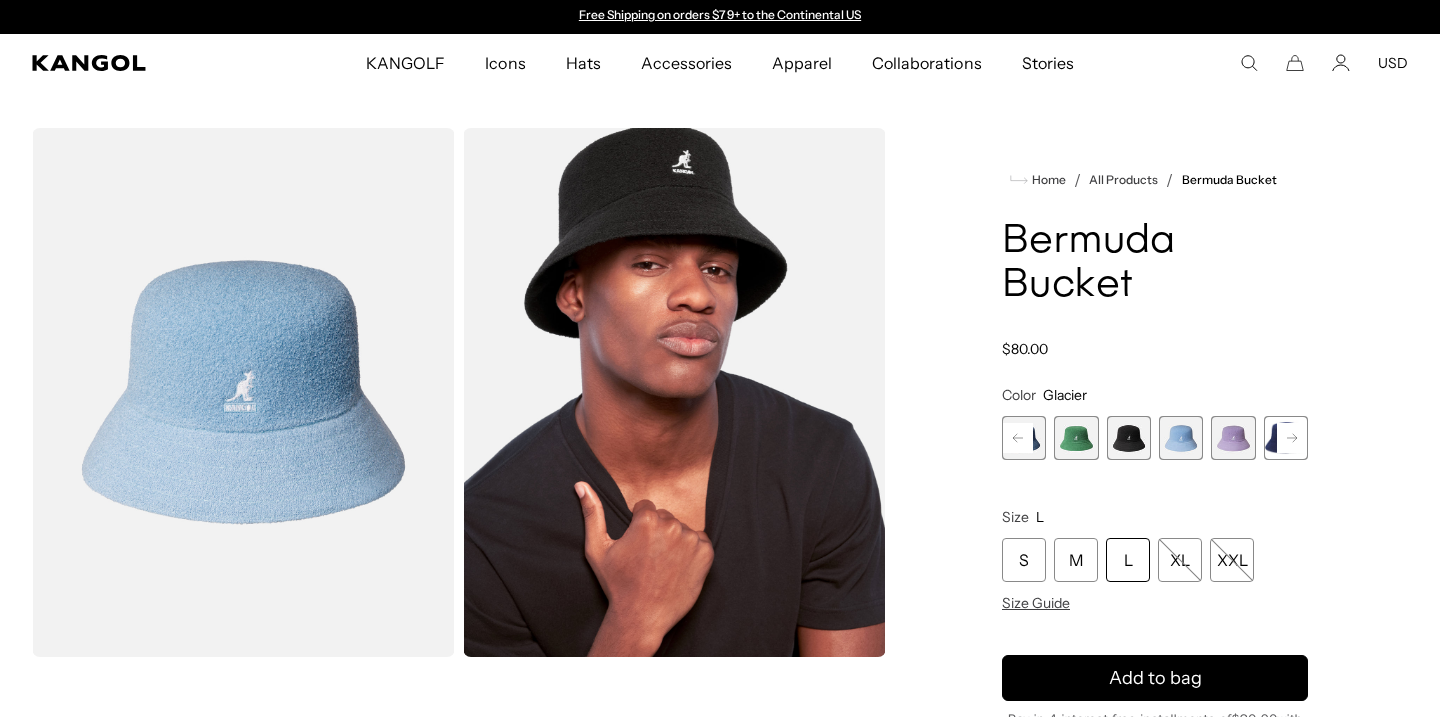 click 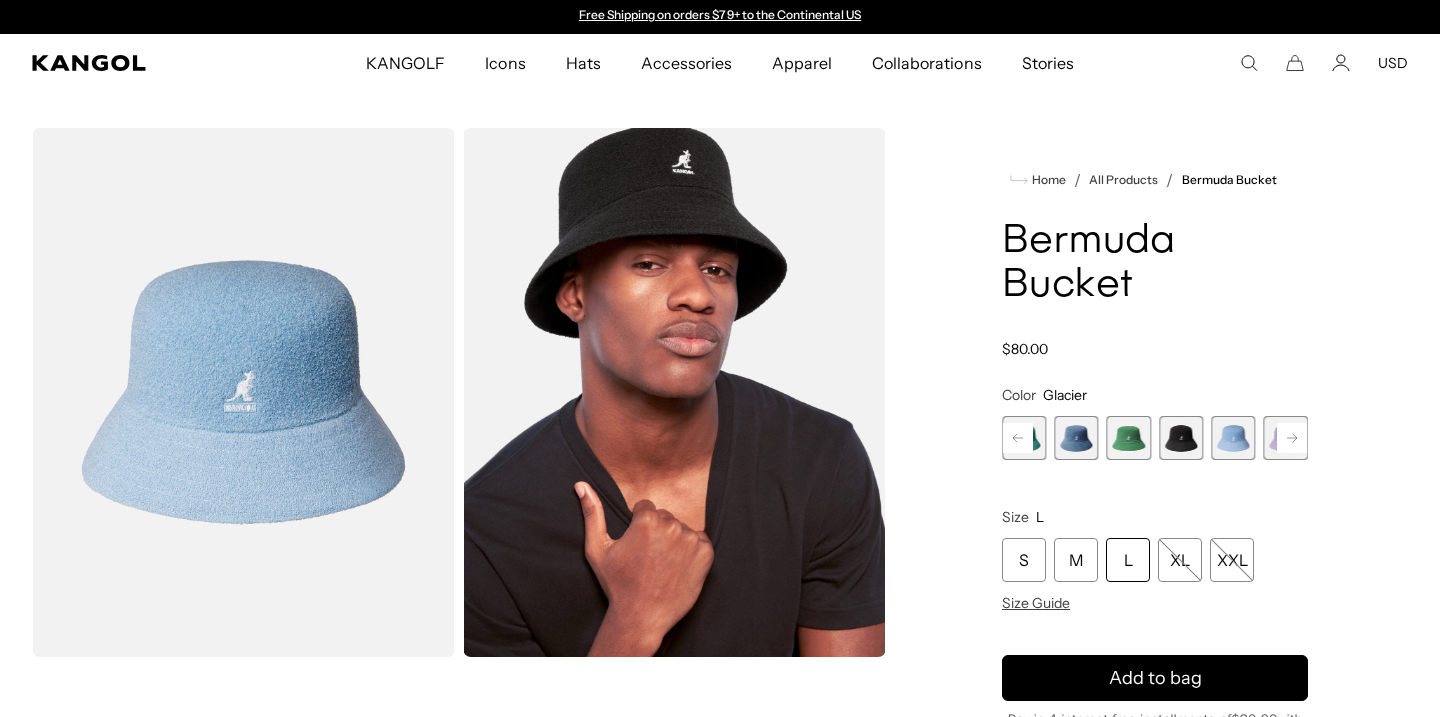 click 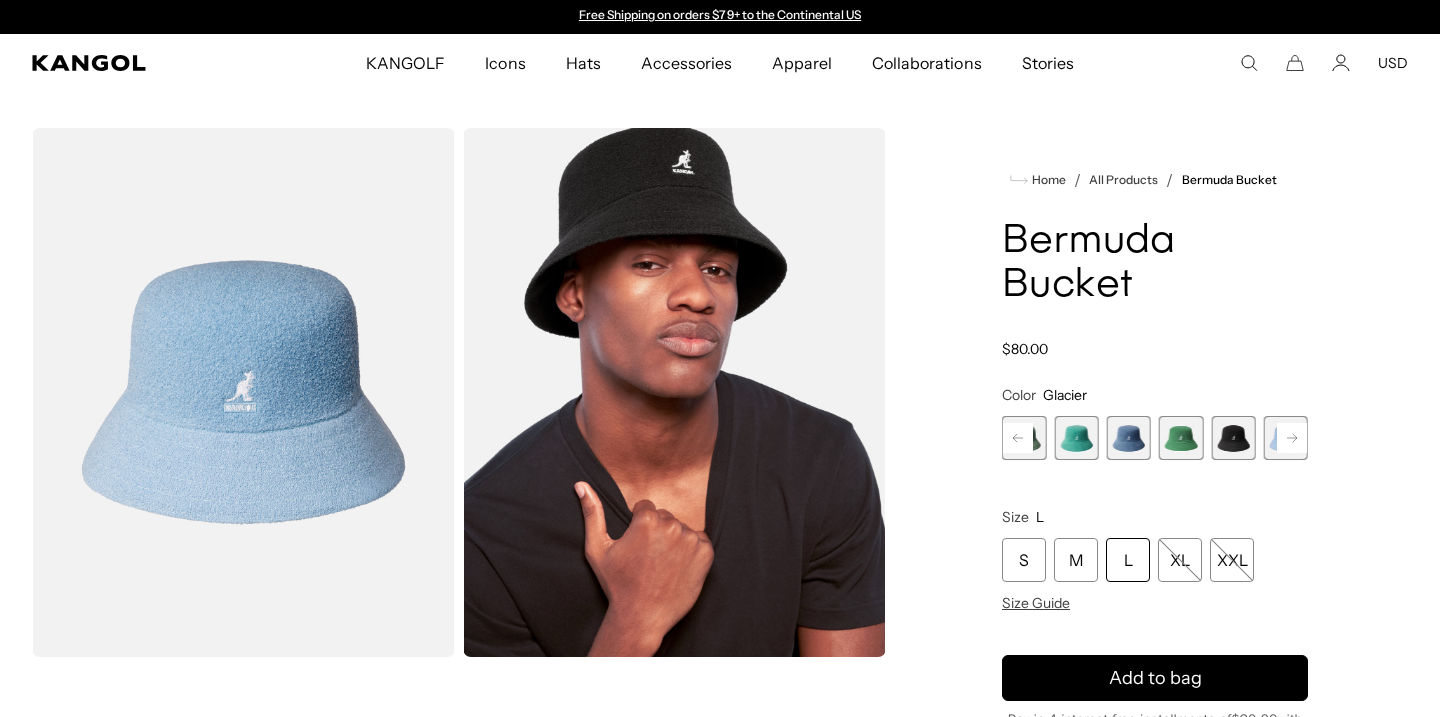 click 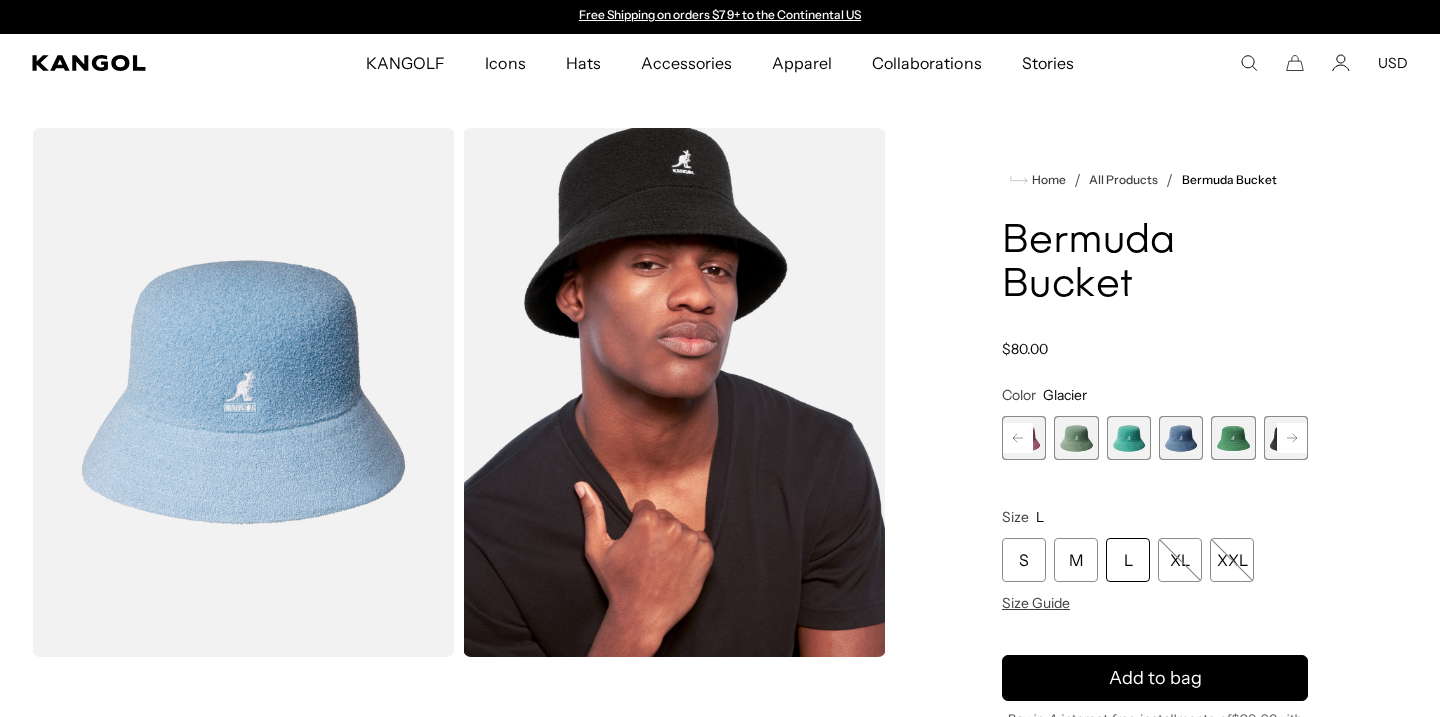 click at bounding box center (1181, 438) 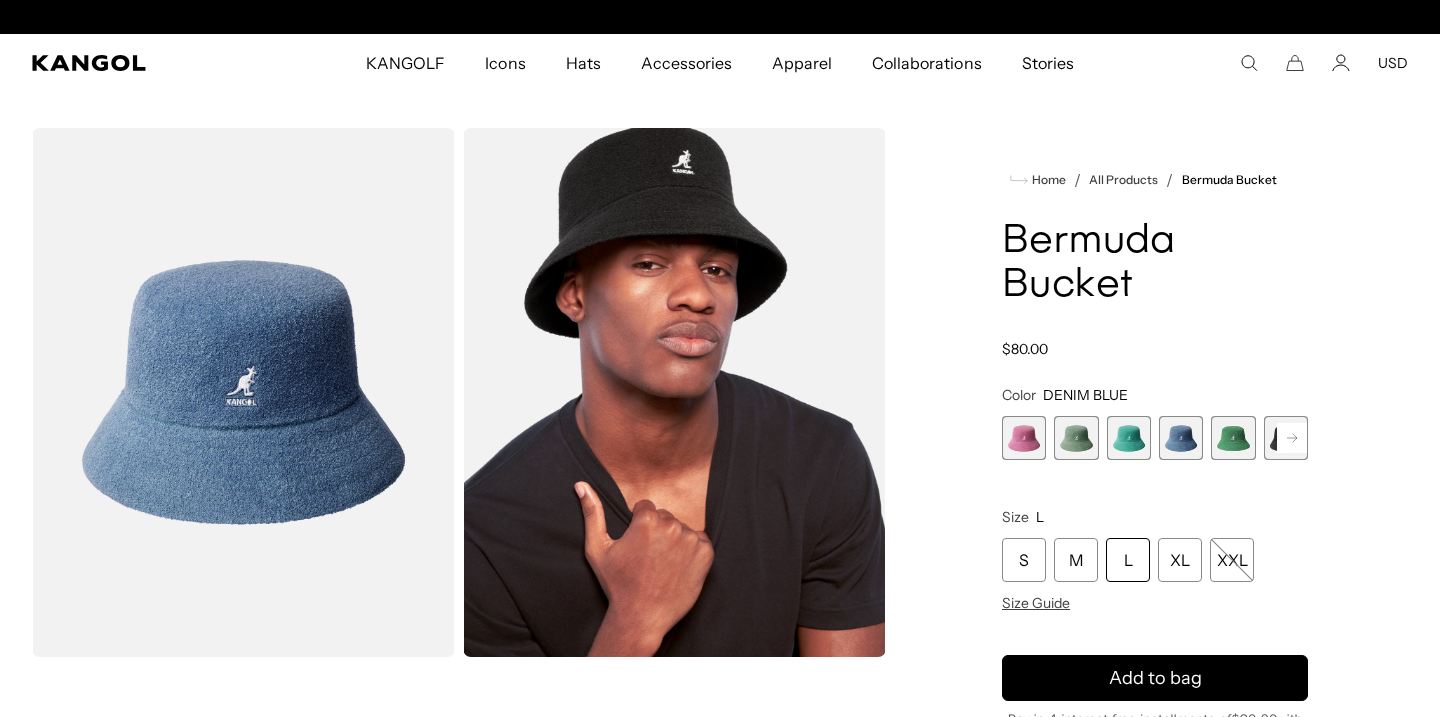 scroll, scrollTop: 0, scrollLeft: 412, axis: horizontal 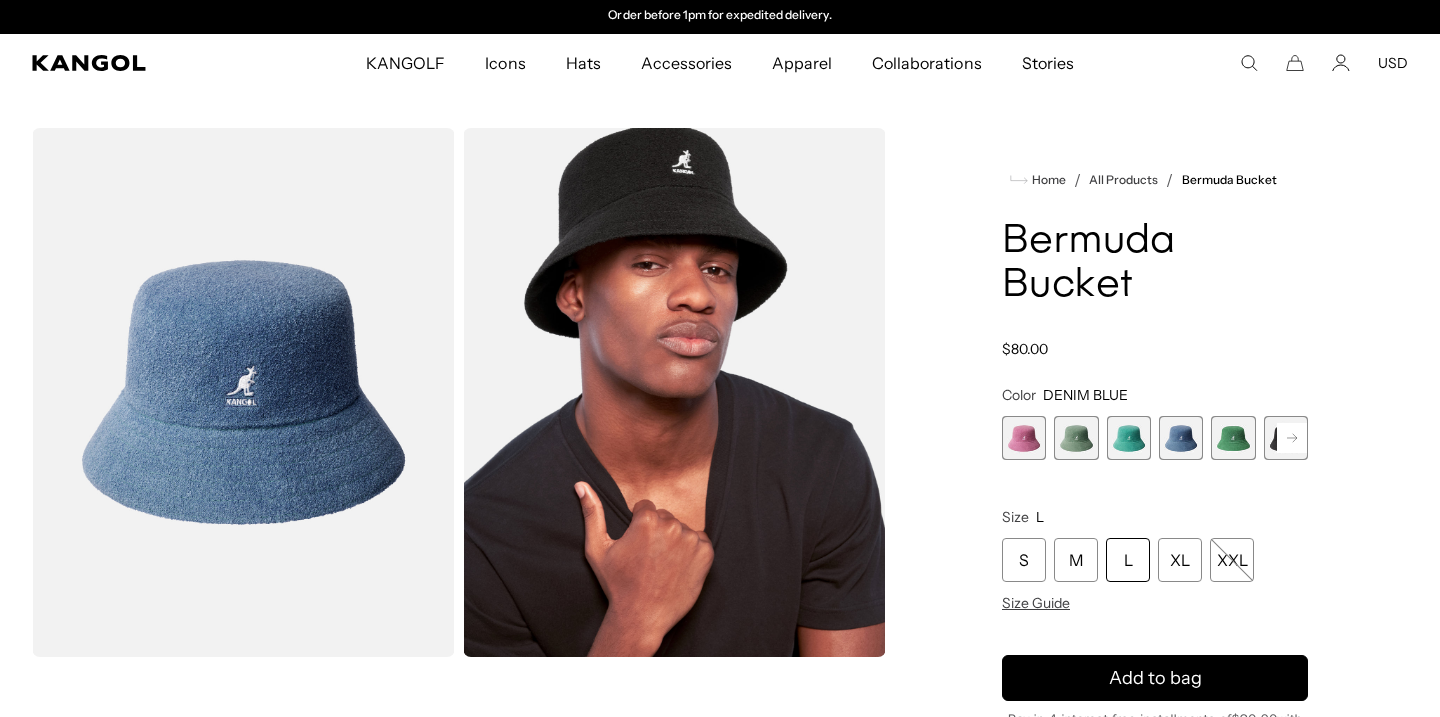 click at bounding box center [1024, 438] 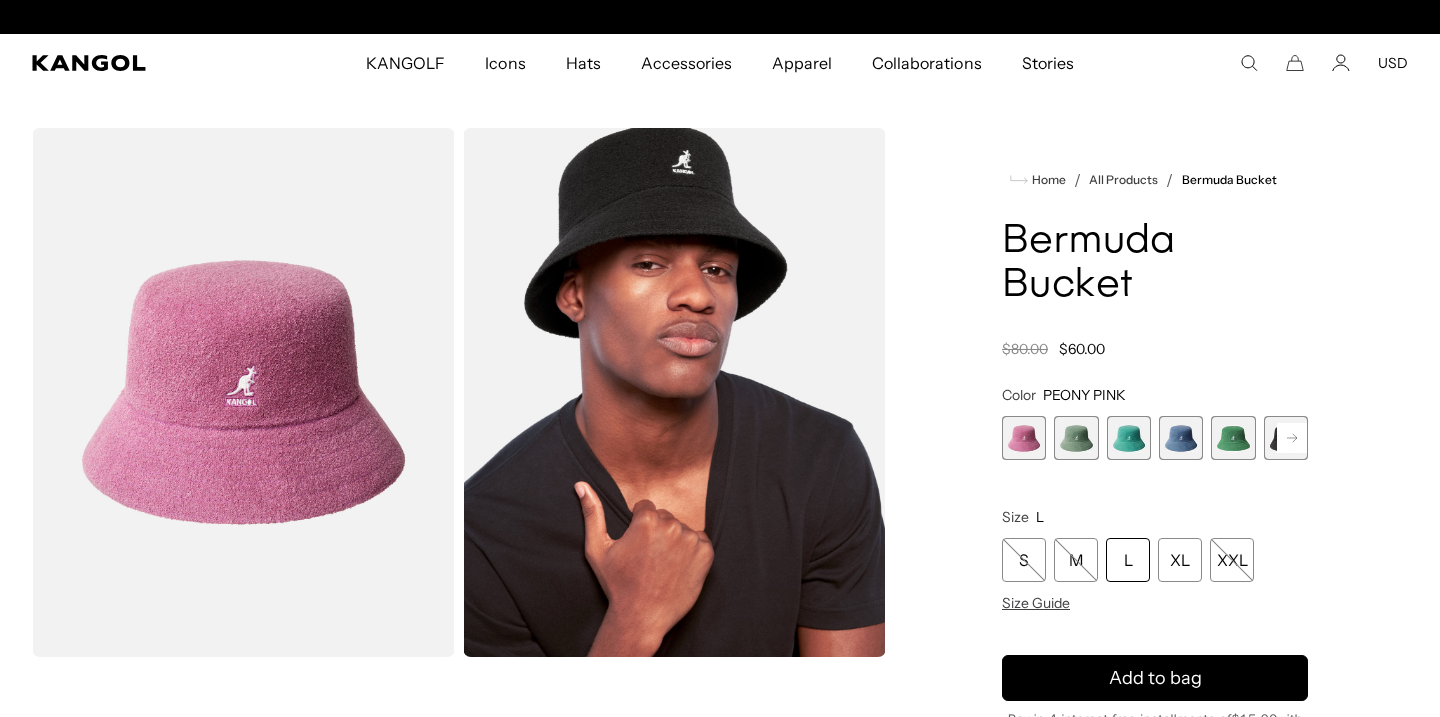 scroll, scrollTop: 0, scrollLeft: 0, axis: both 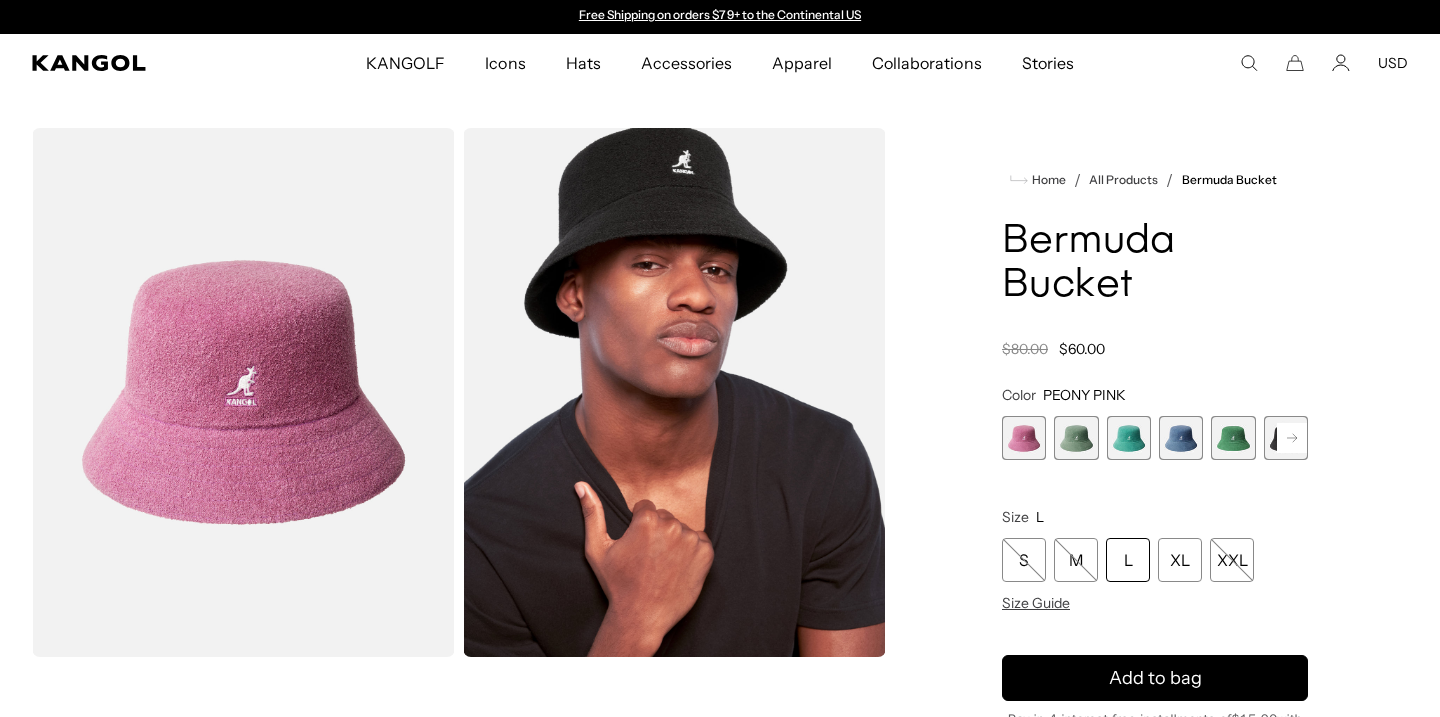 click 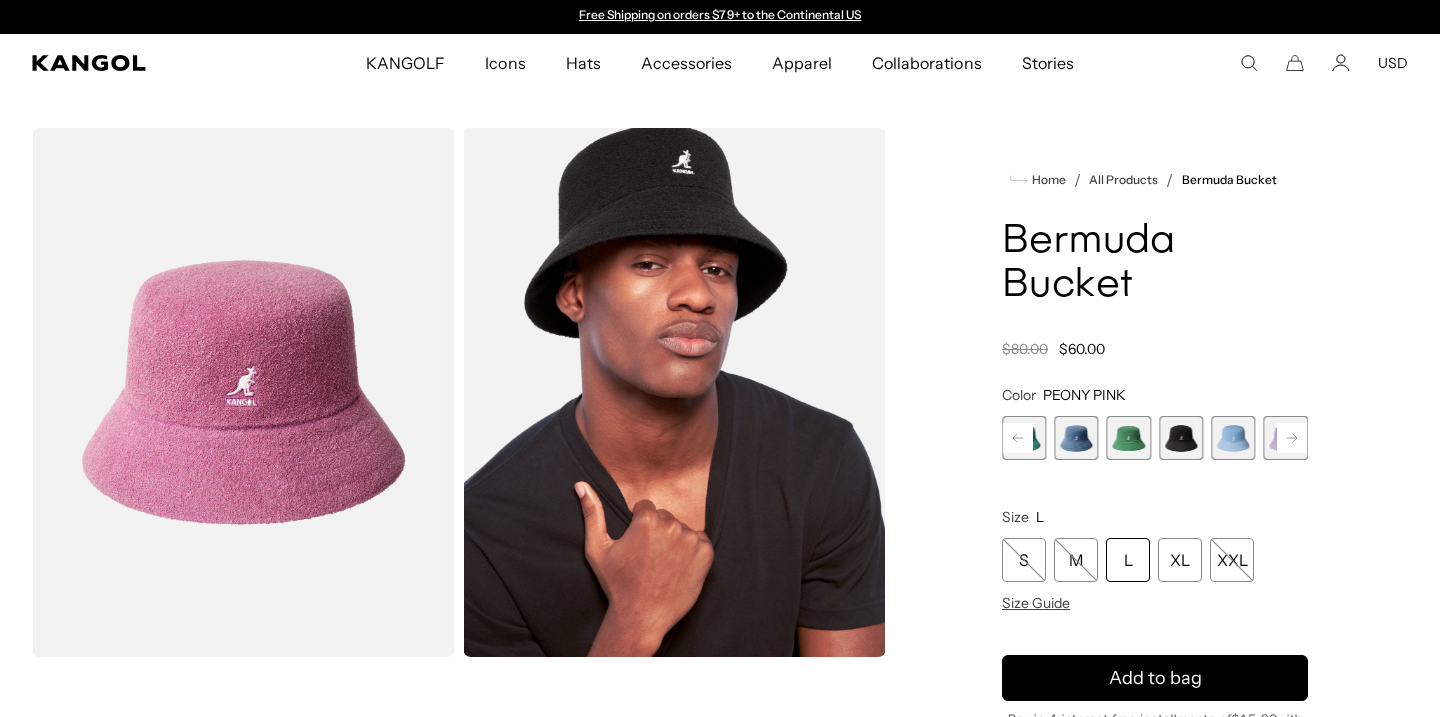 click at bounding box center [1233, 438] 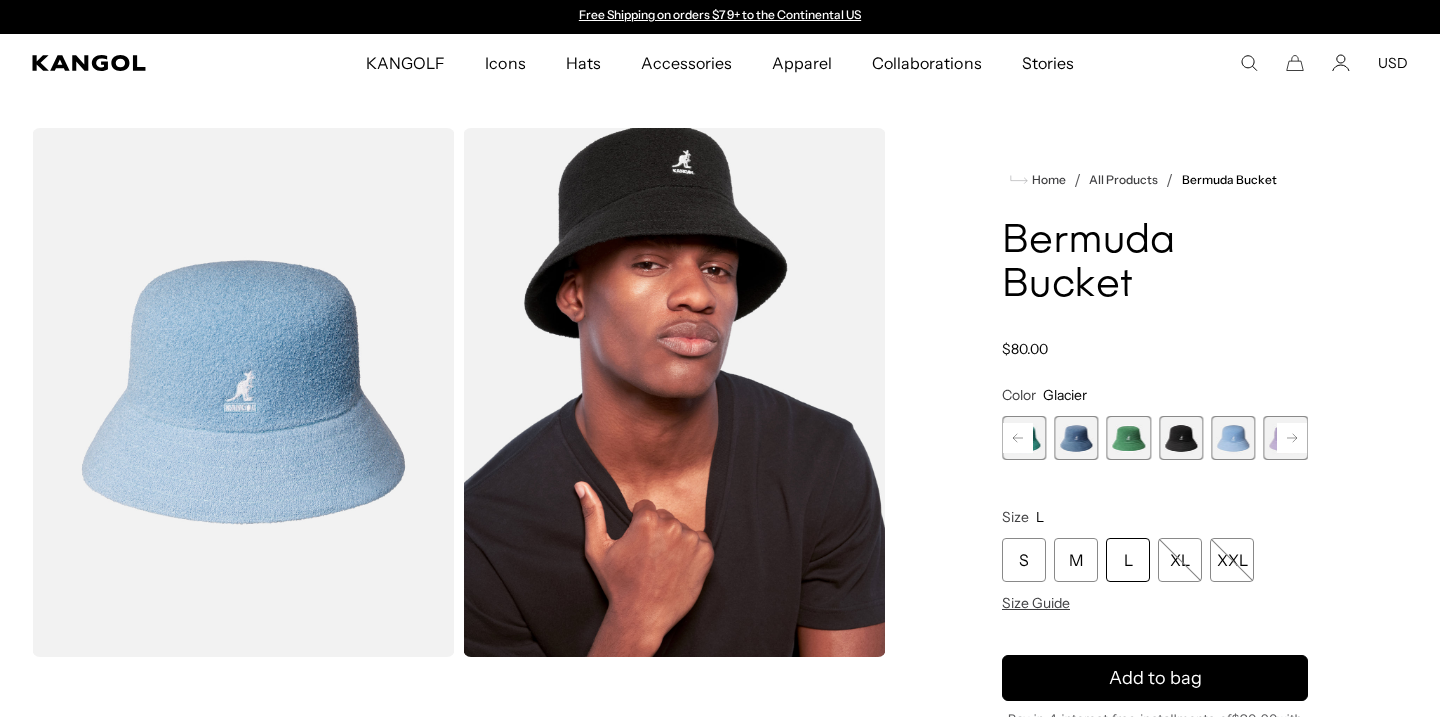 click at bounding box center (1181, 438) 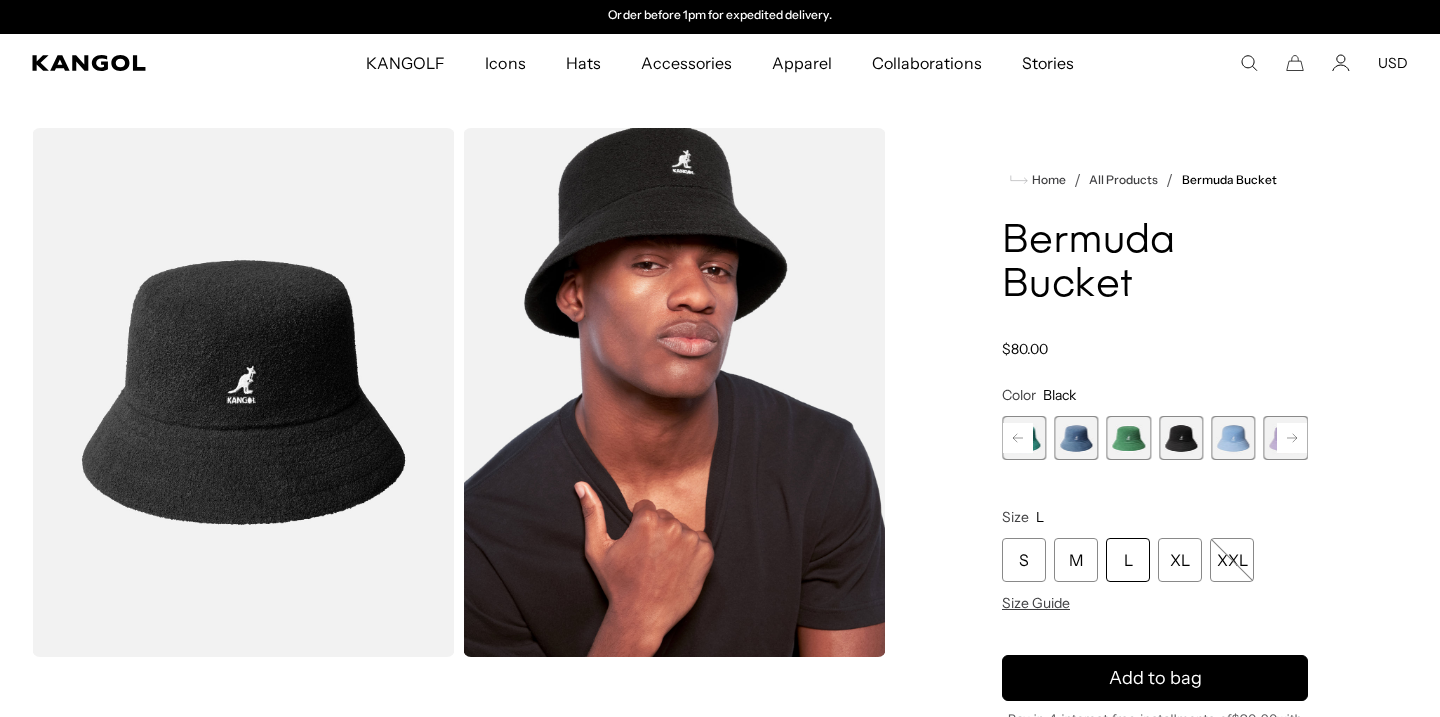 scroll, scrollTop: 0, scrollLeft: 412, axis: horizontal 